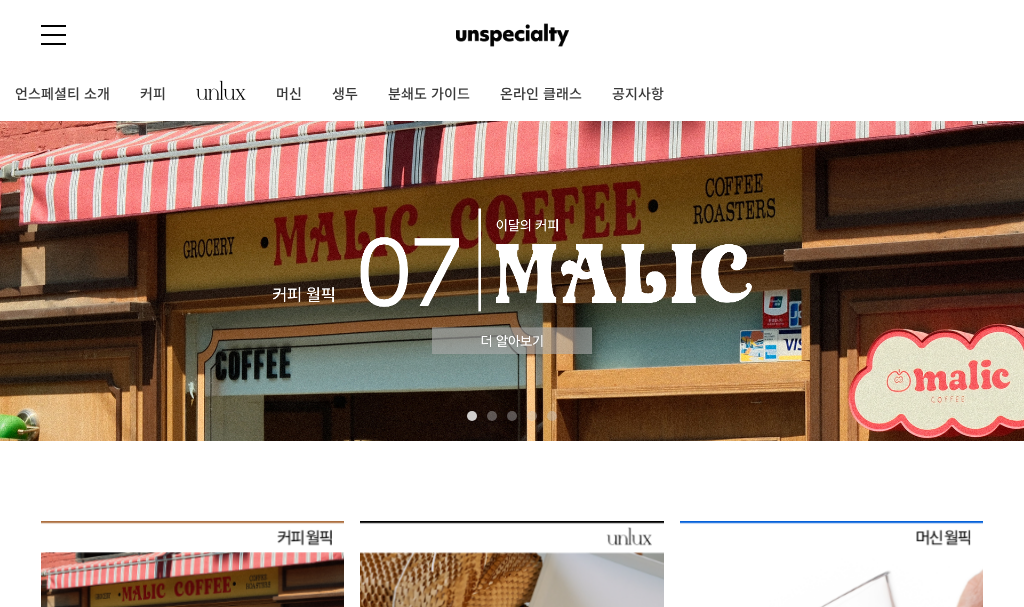 scroll, scrollTop: 0, scrollLeft: 0, axis: both 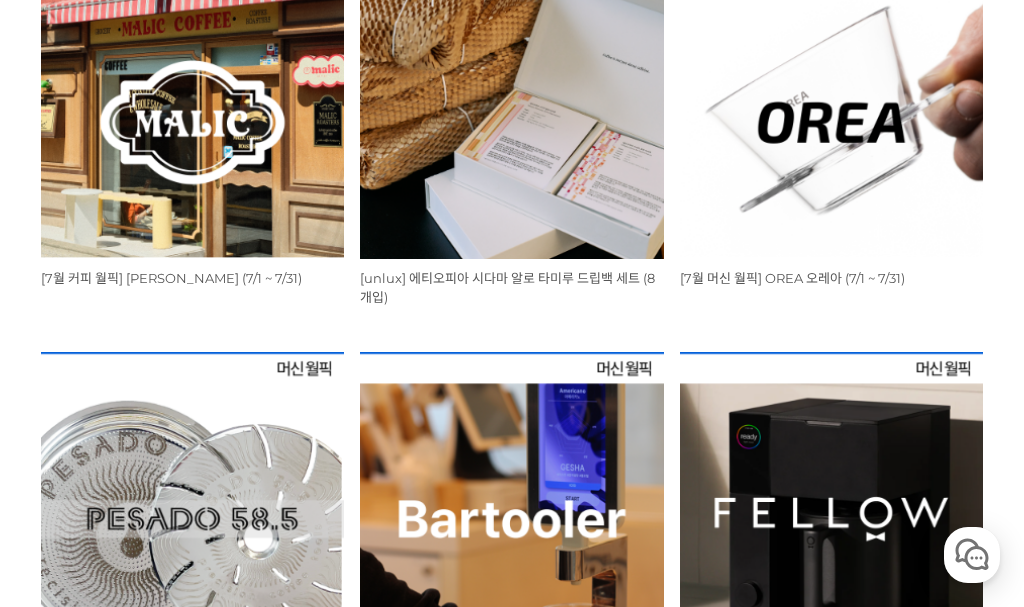 click at bounding box center (192, 107) 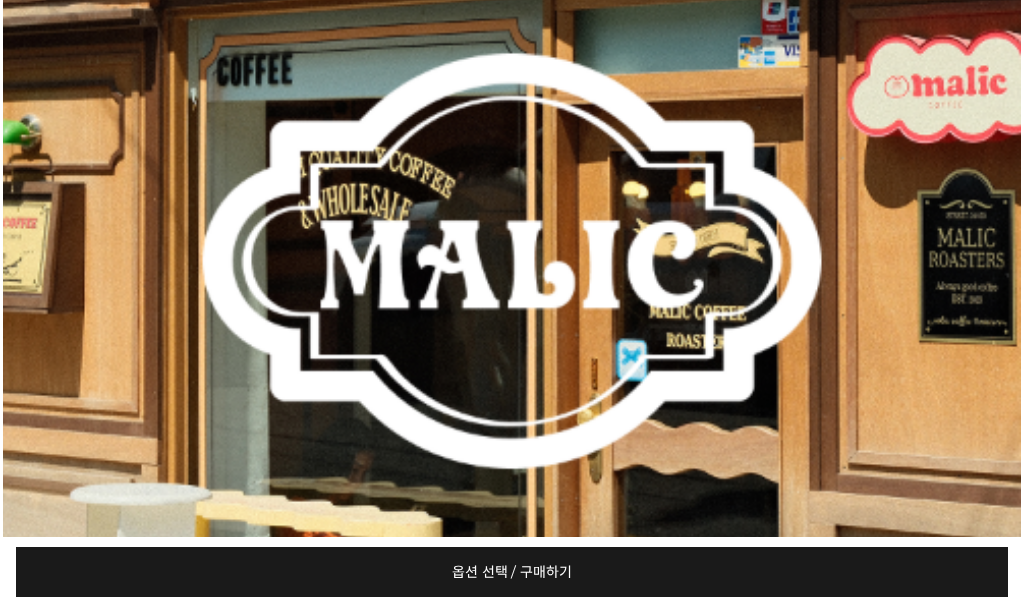 scroll, scrollTop: 0, scrollLeft: 0, axis: both 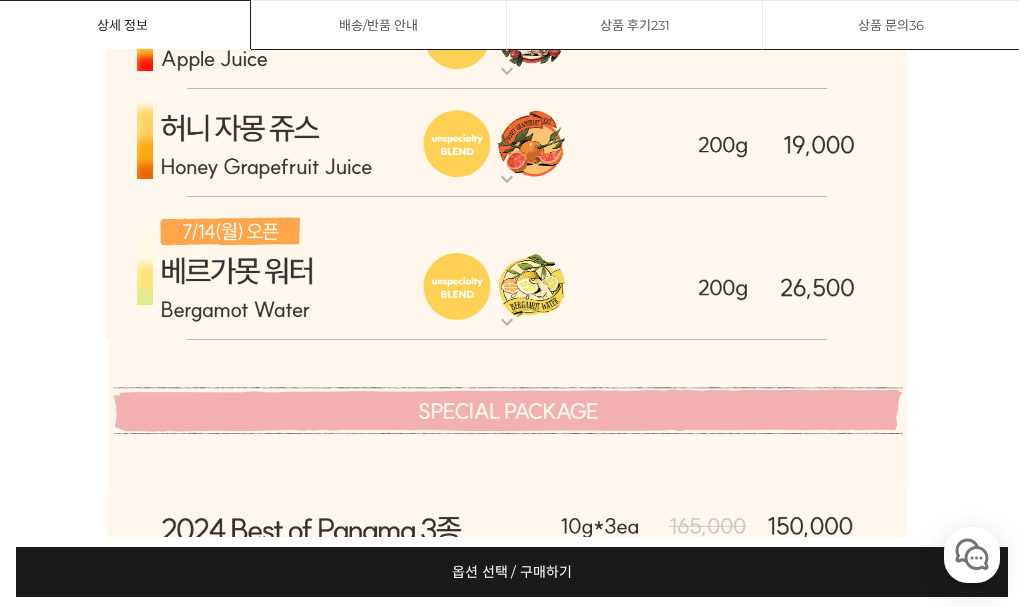 click at bounding box center (507, 269) 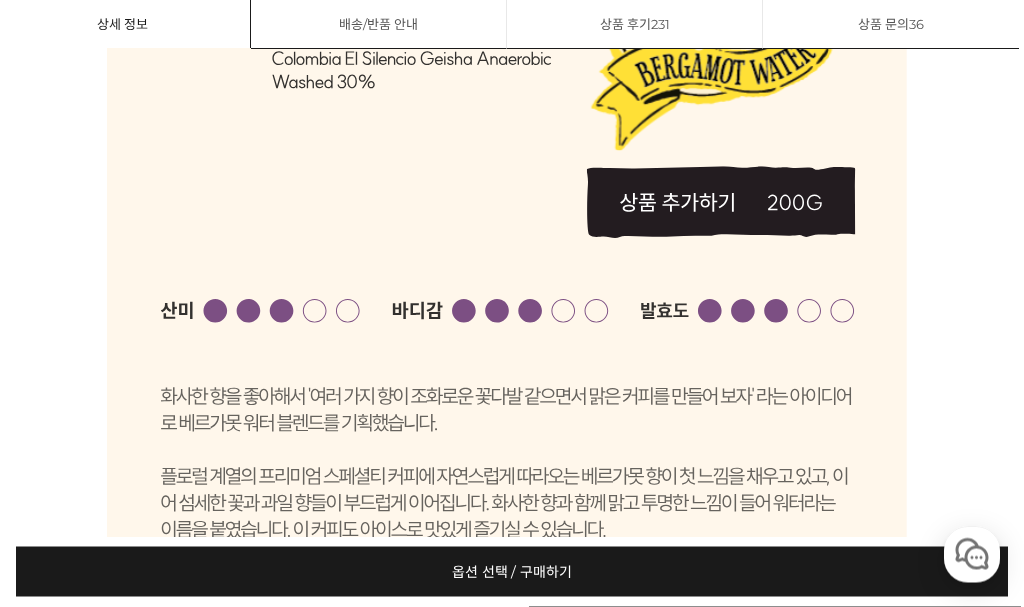 scroll, scrollTop: 7127, scrollLeft: 5, axis: both 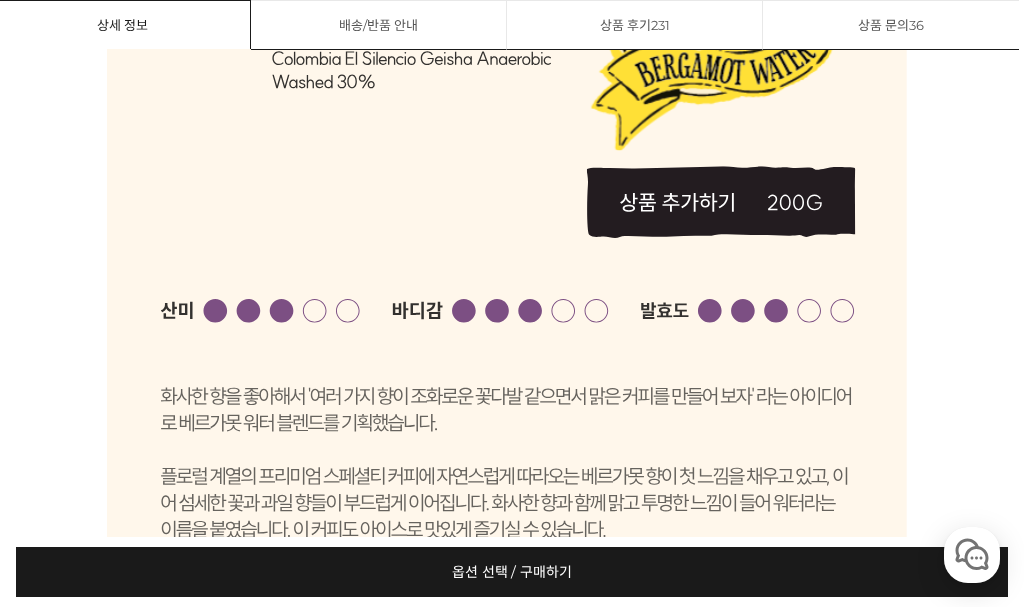 click 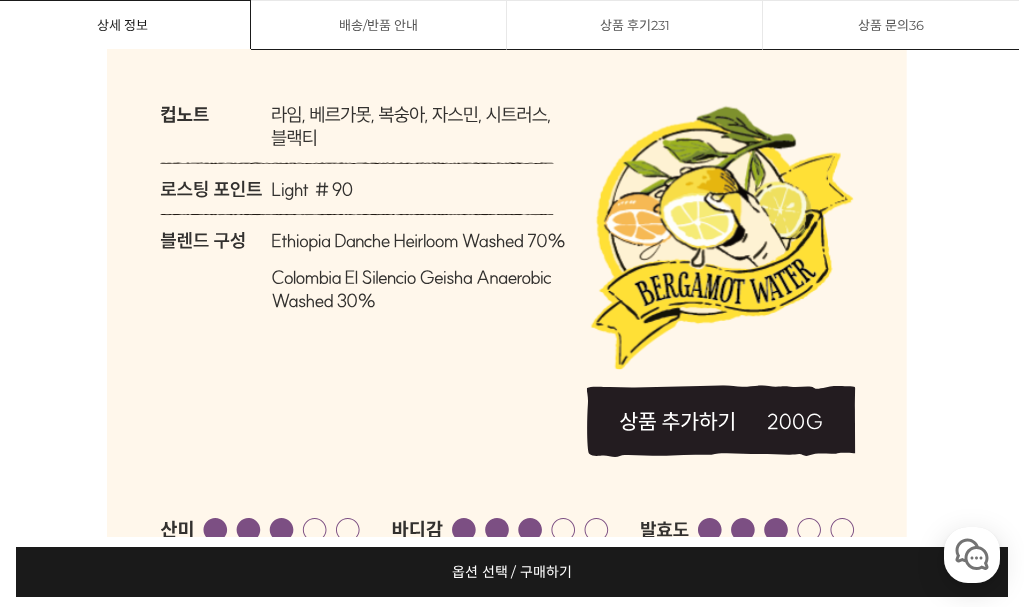 click 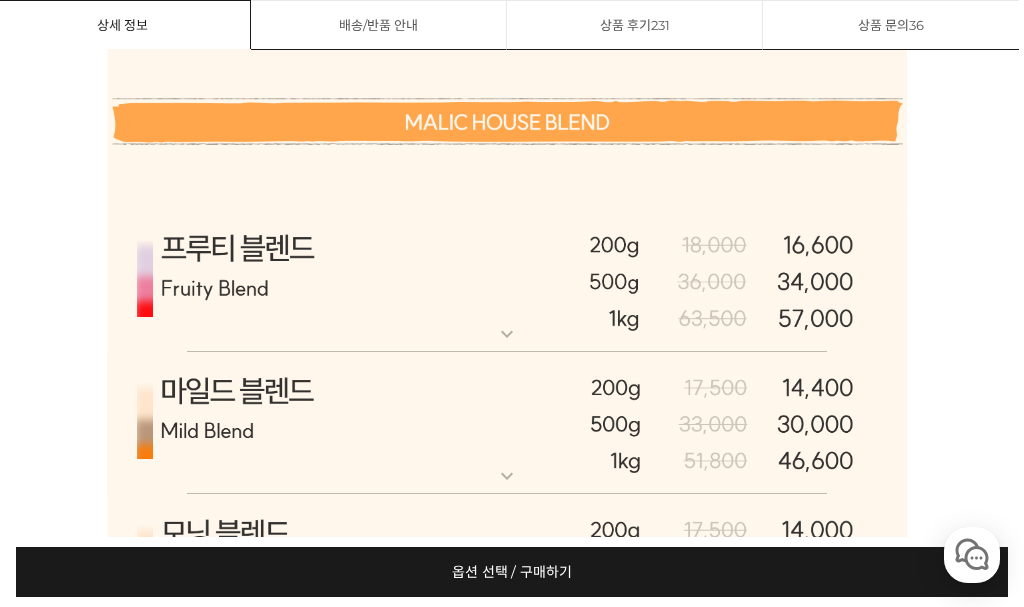 scroll, scrollTop: 8266, scrollLeft: 5, axis: both 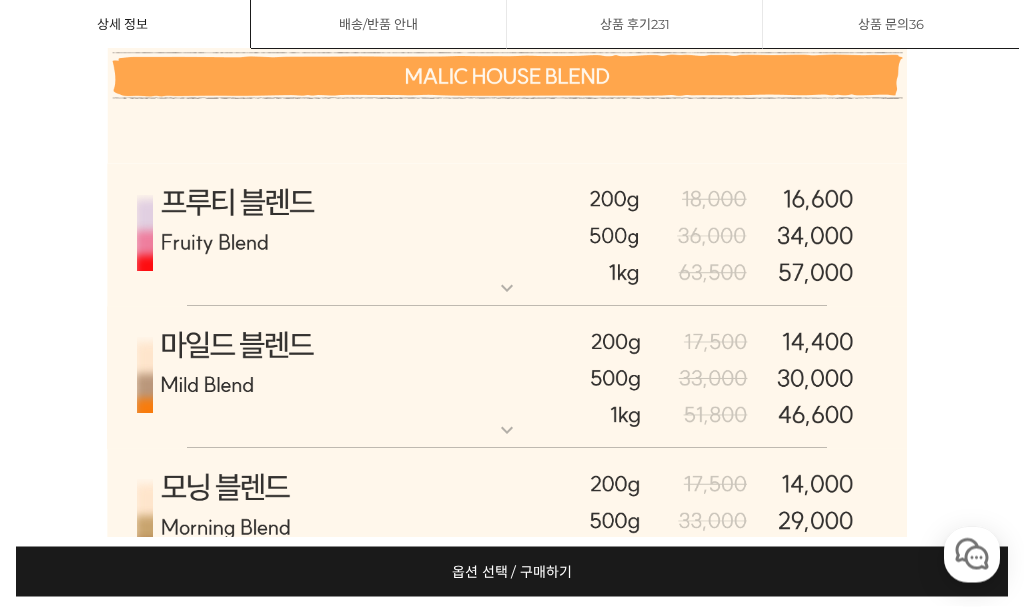 click on "expand_more" at bounding box center [507, 289] 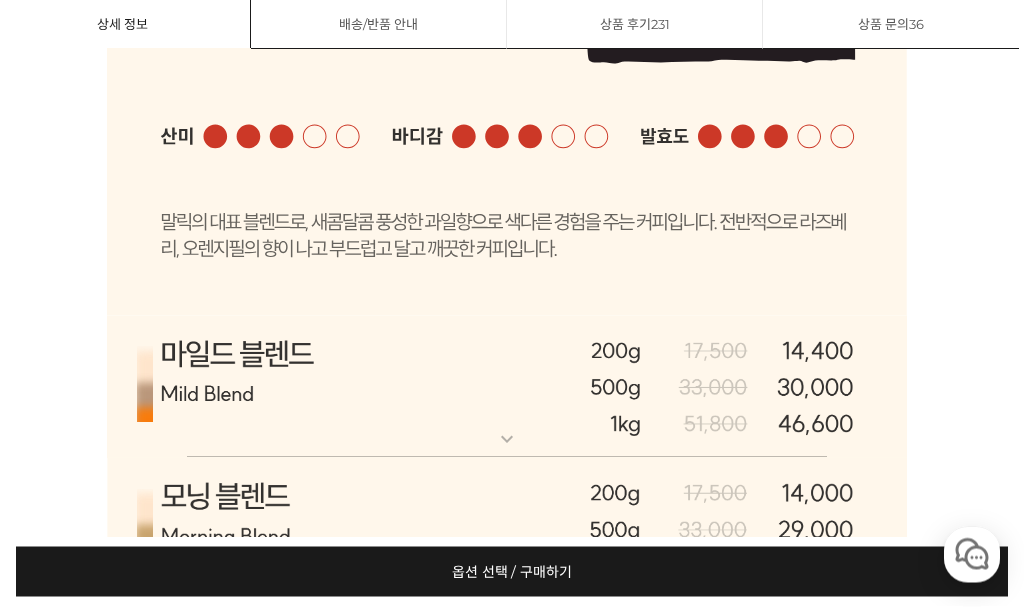 scroll, scrollTop: 9315, scrollLeft: 5, axis: both 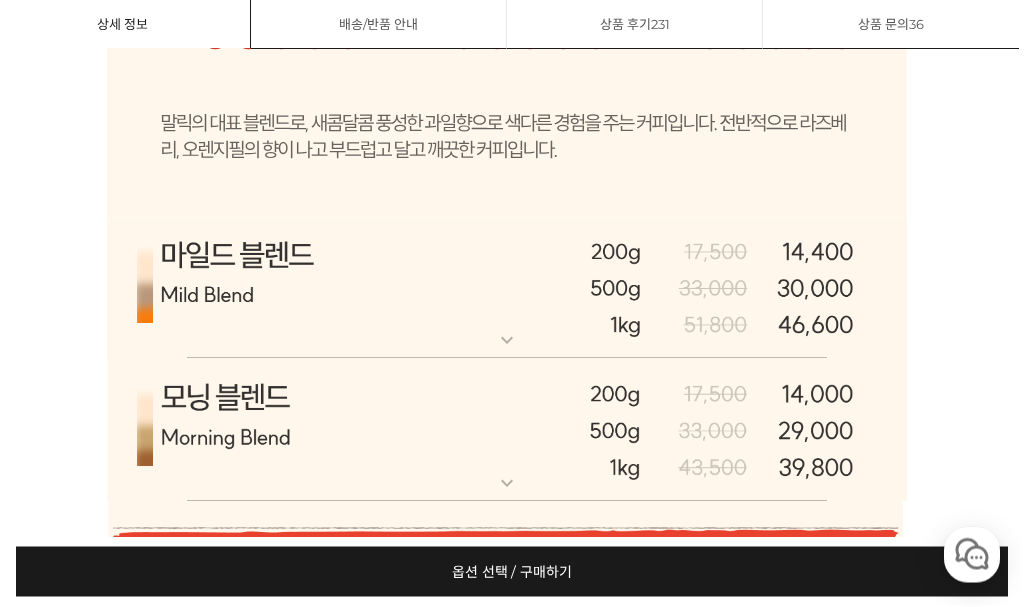 click on "expand_more" at bounding box center [507, 341] 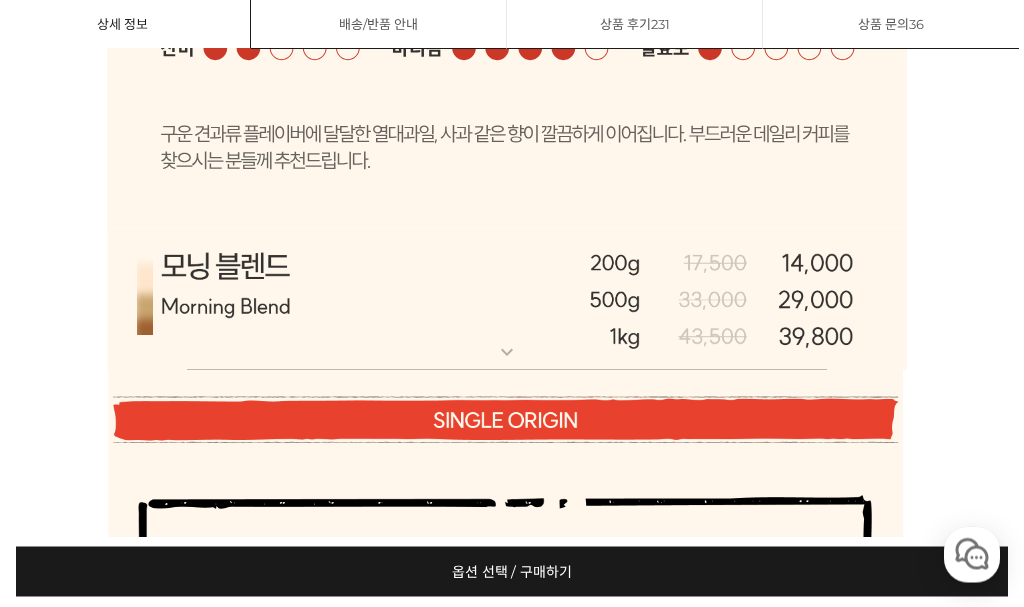 scroll, scrollTop: 10370, scrollLeft: 5, axis: both 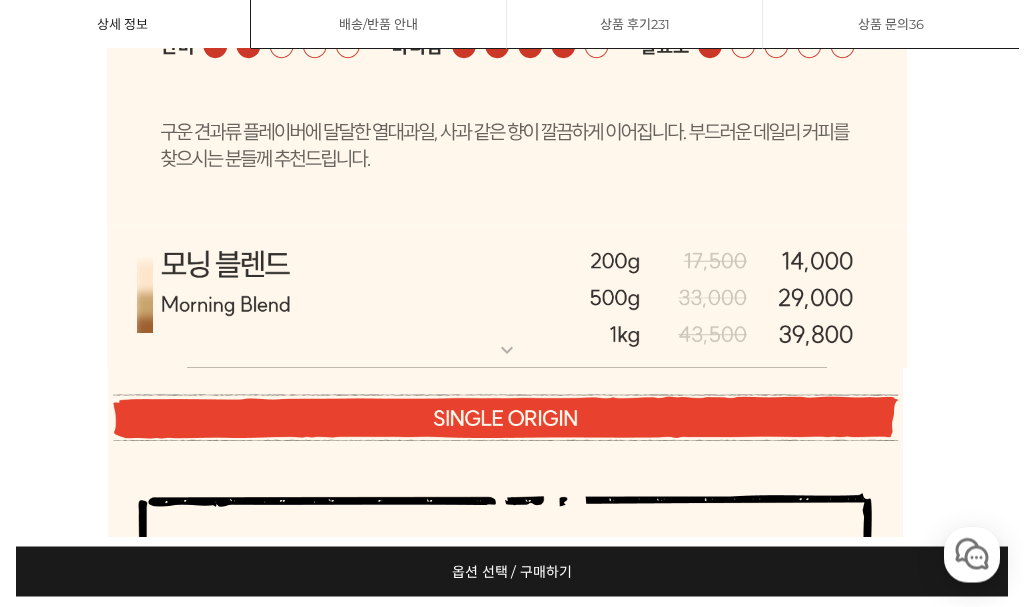 click at bounding box center [507, 298] 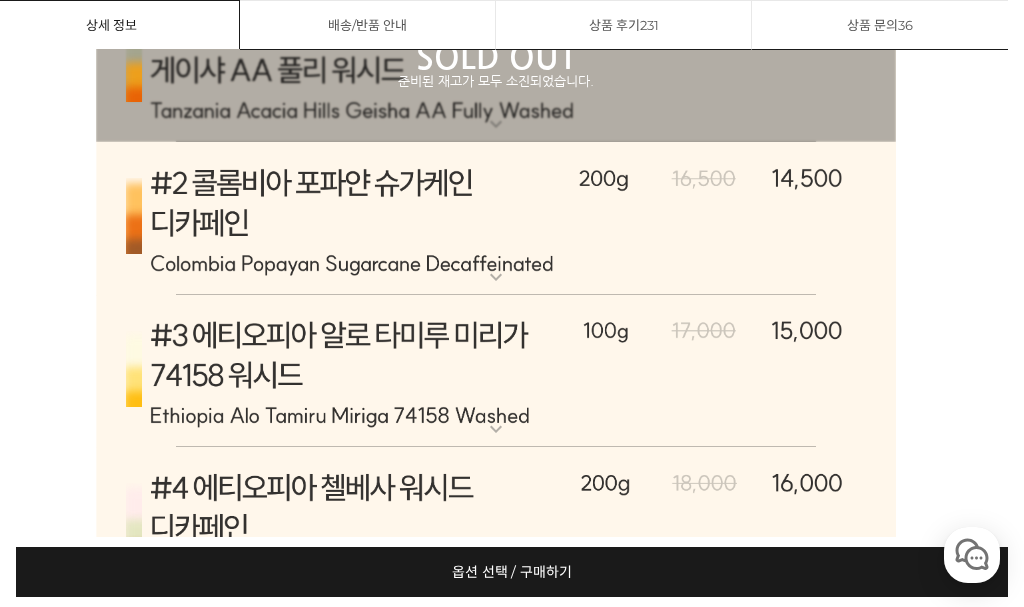 scroll, scrollTop: 12954, scrollLeft: 16, axis: both 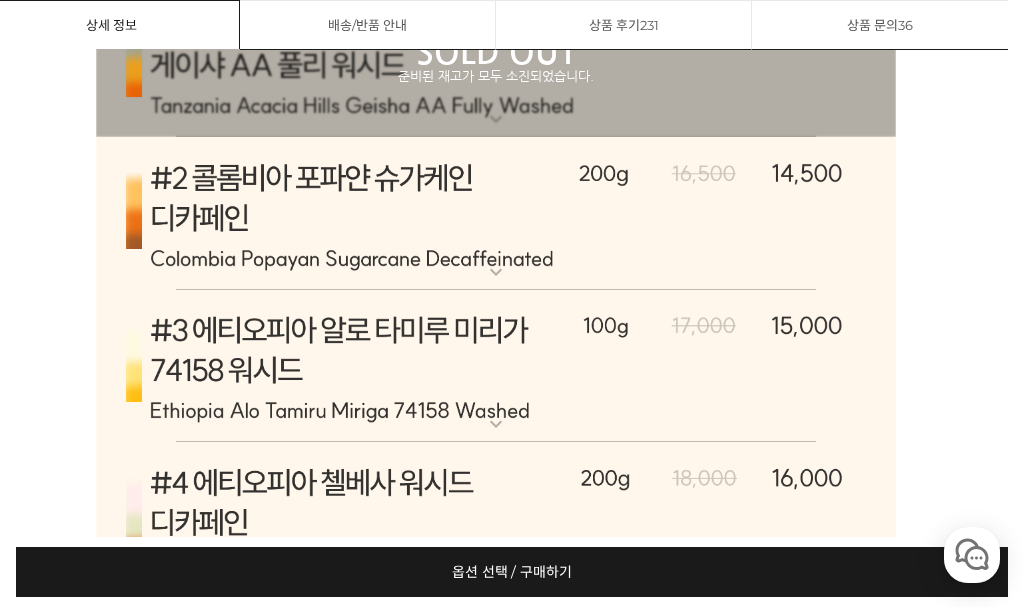 click at bounding box center (496, 366) 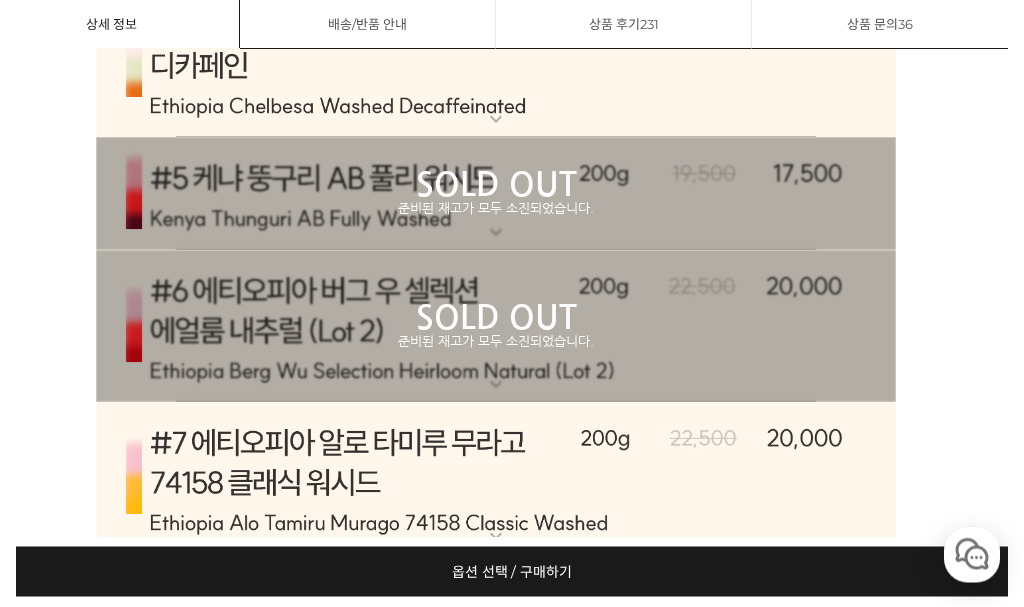 scroll, scrollTop: 14513, scrollLeft: 16, axis: both 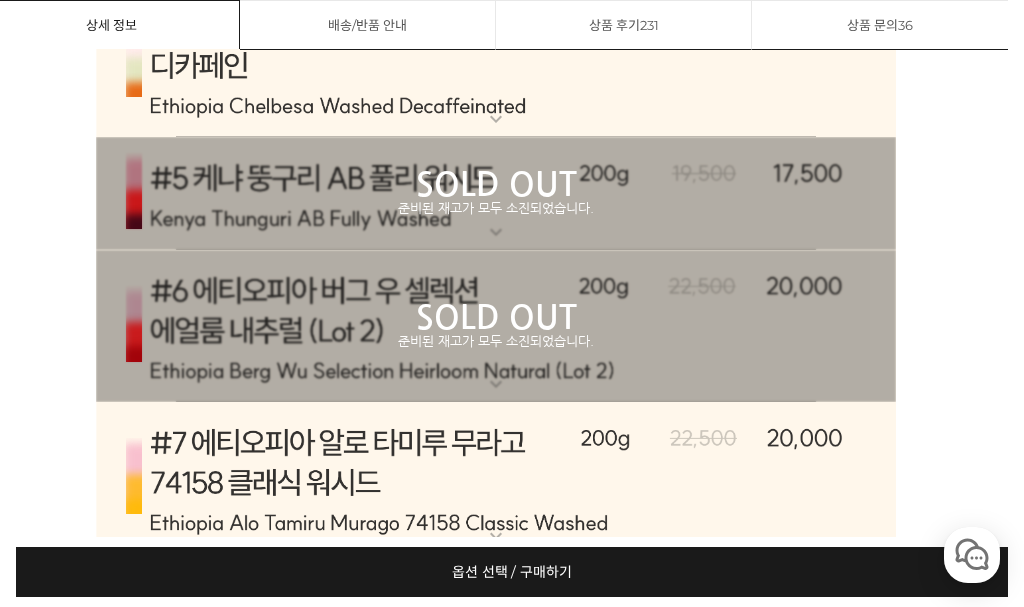 click on "SOLD OUT 준비된 재고가 모두 소진되었습니다." at bounding box center (496, 326) 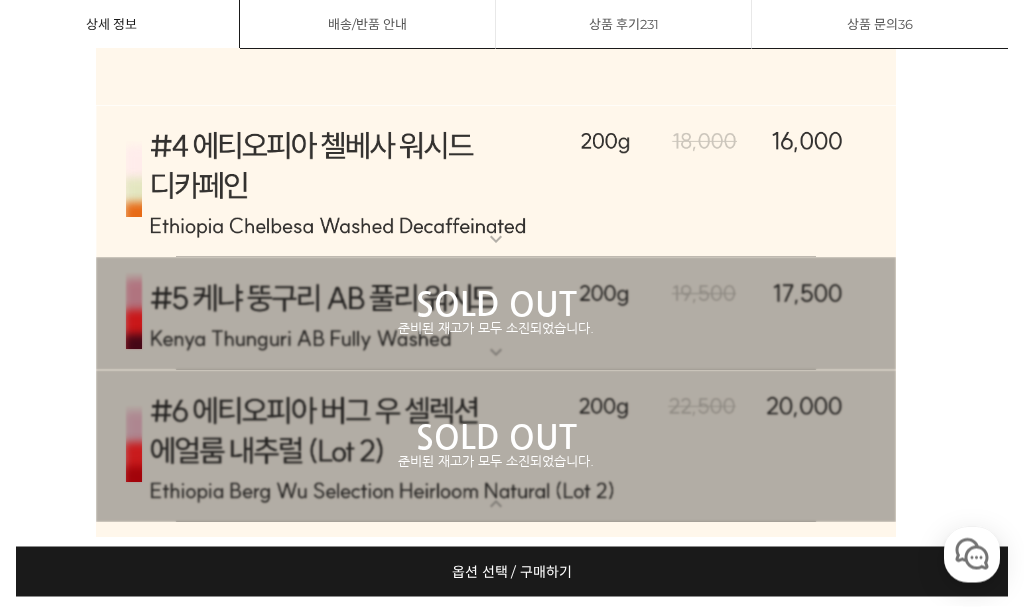 scroll, scrollTop: 14391, scrollLeft: 16, axis: both 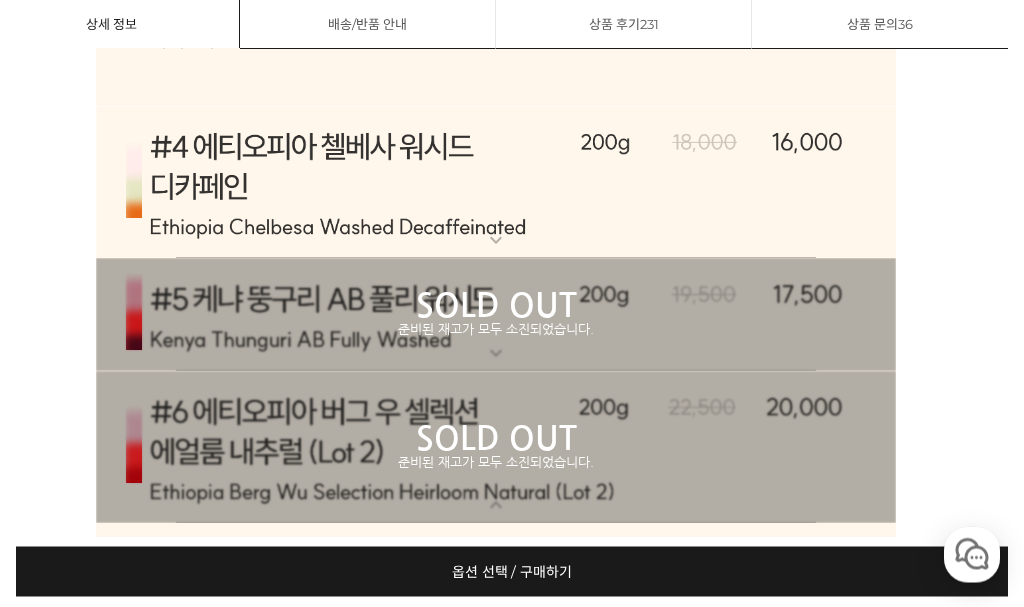 click on "SOLD OUT 준비된 재고가 모두 소진되었습니다." at bounding box center (496, 315) 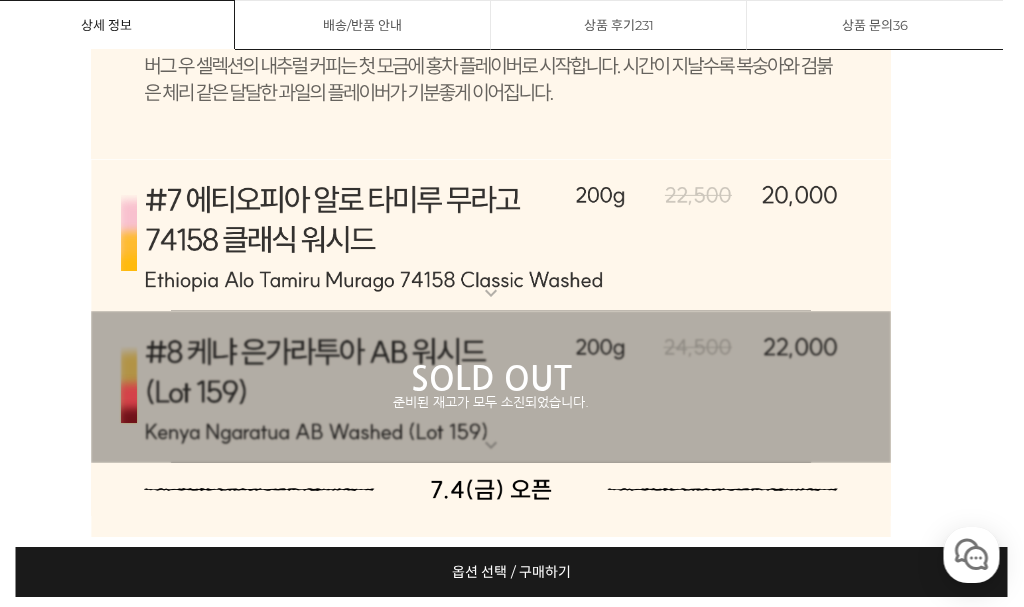 scroll, scrollTop: 16758, scrollLeft: 21, axis: both 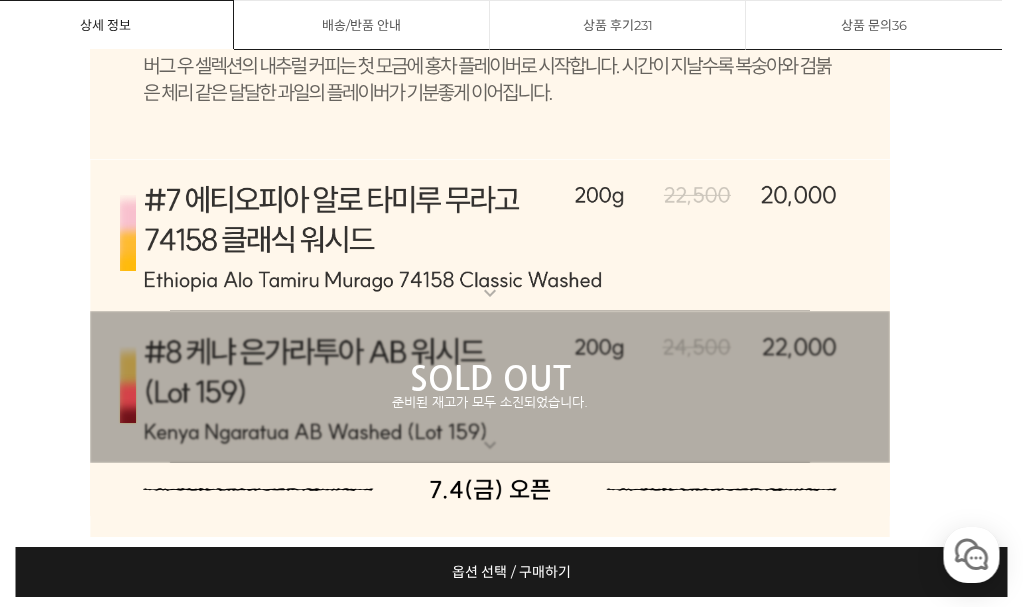 click at bounding box center [491, 235] 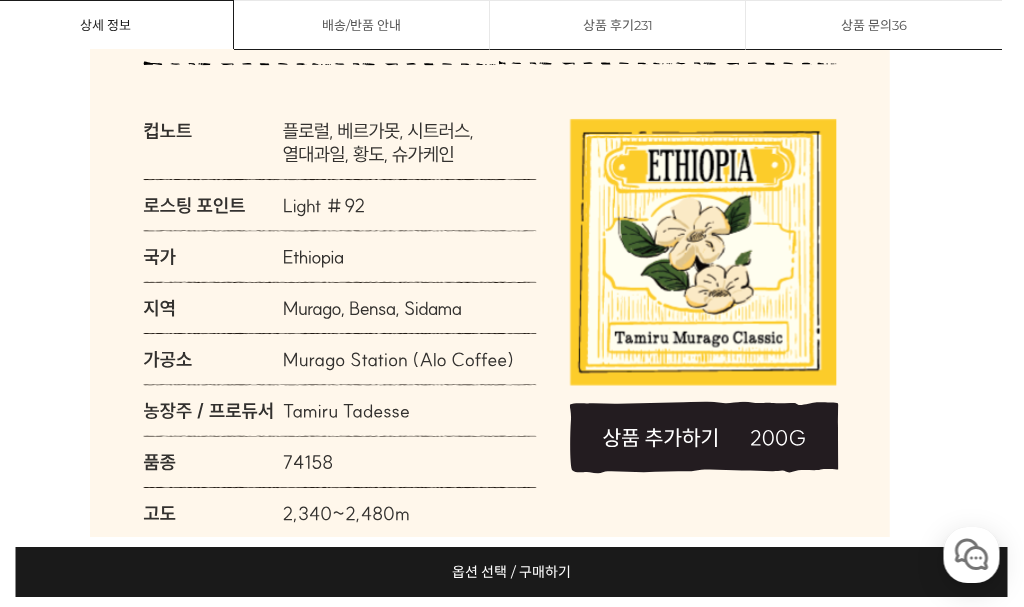 scroll, scrollTop: 17146, scrollLeft: 22, axis: both 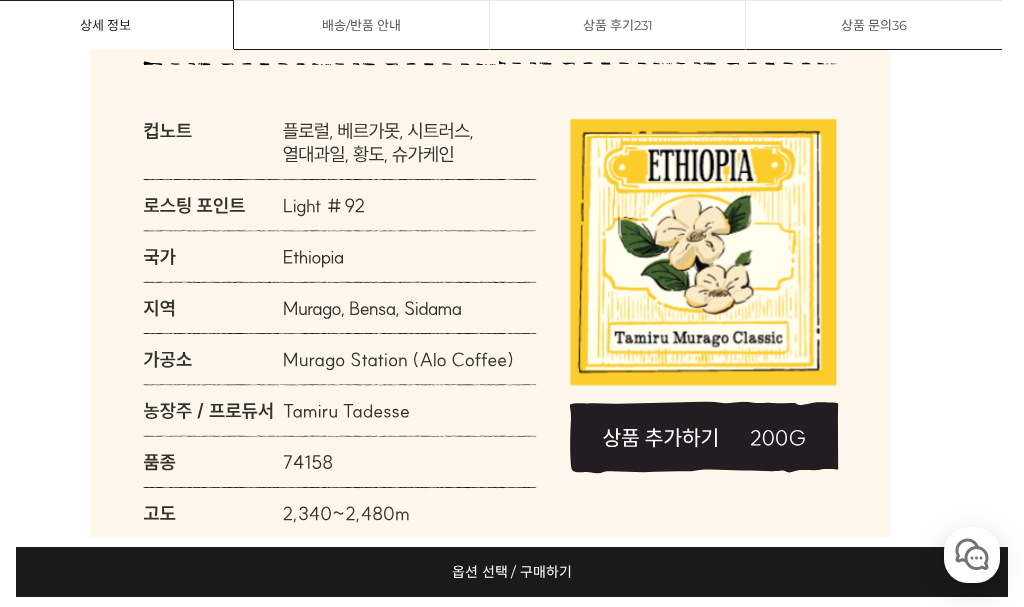 click 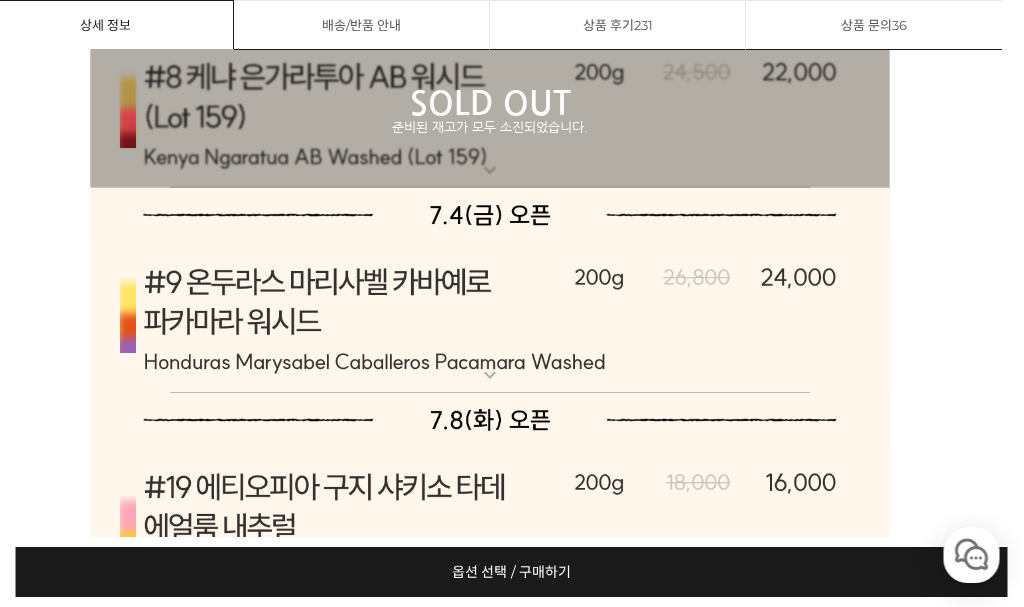 scroll, scrollTop: 18262, scrollLeft: 21, axis: both 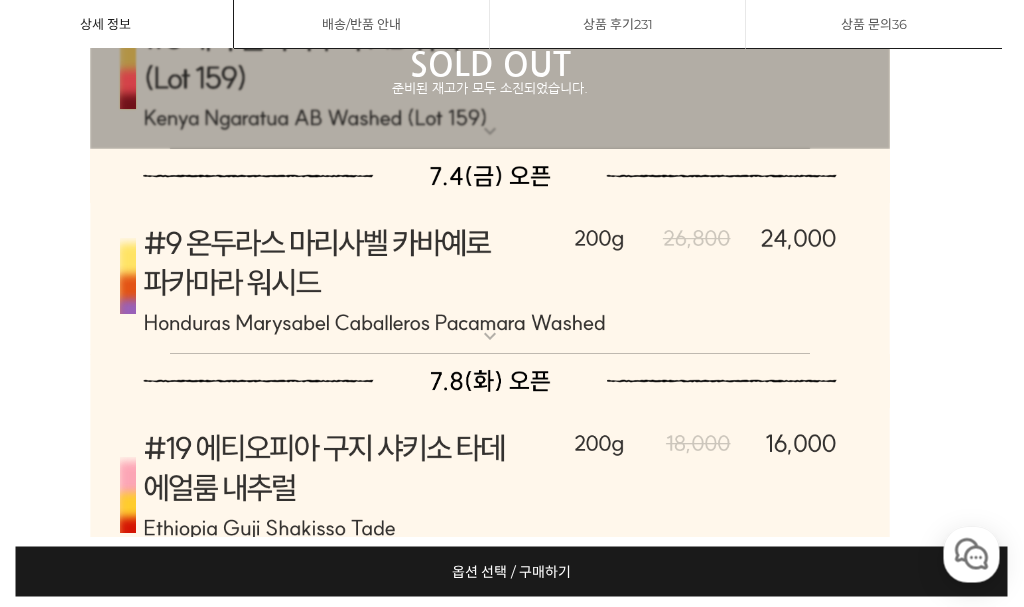 click at bounding box center (491, 280) 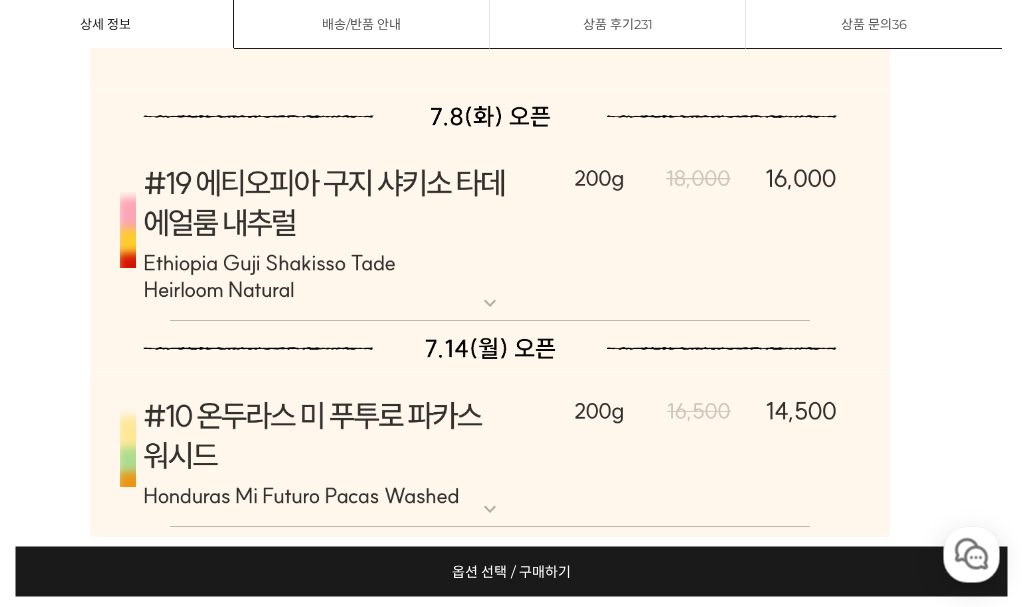 scroll, scrollTop: 19766, scrollLeft: 21, axis: both 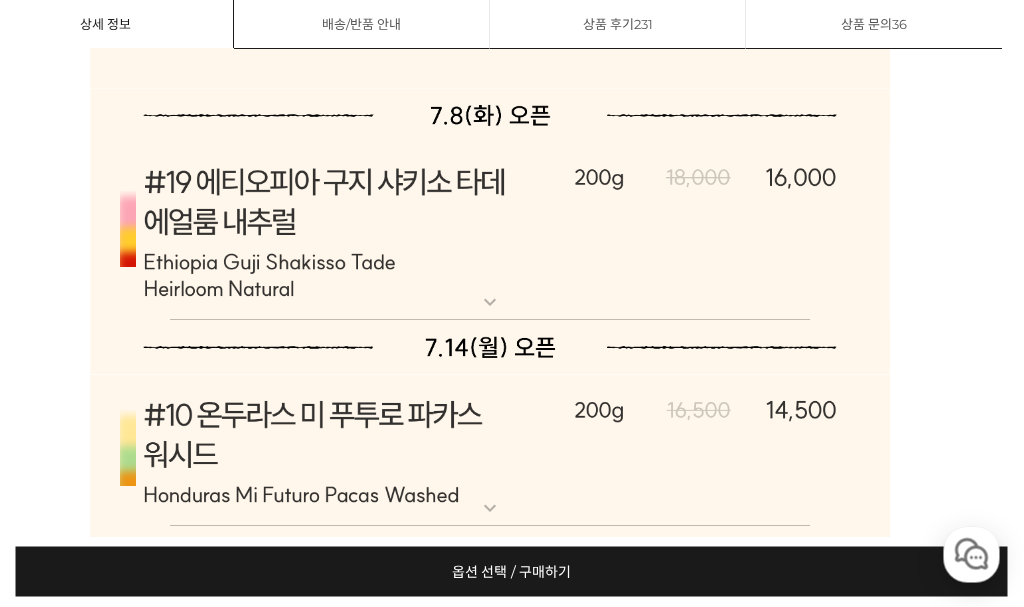 click at bounding box center (491, 232) 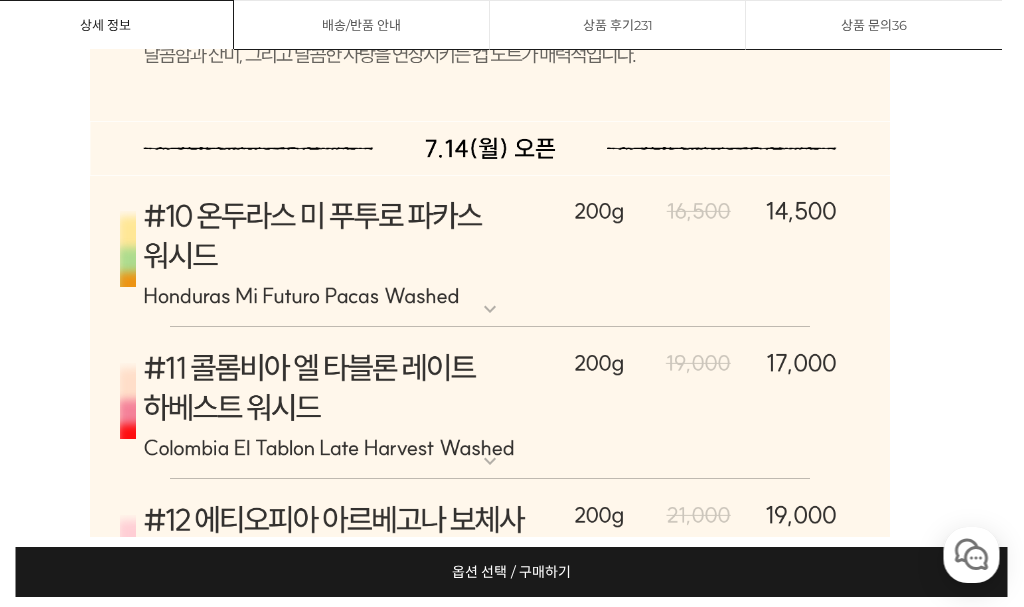 scroll, scrollTop: 21025, scrollLeft: 21, axis: both 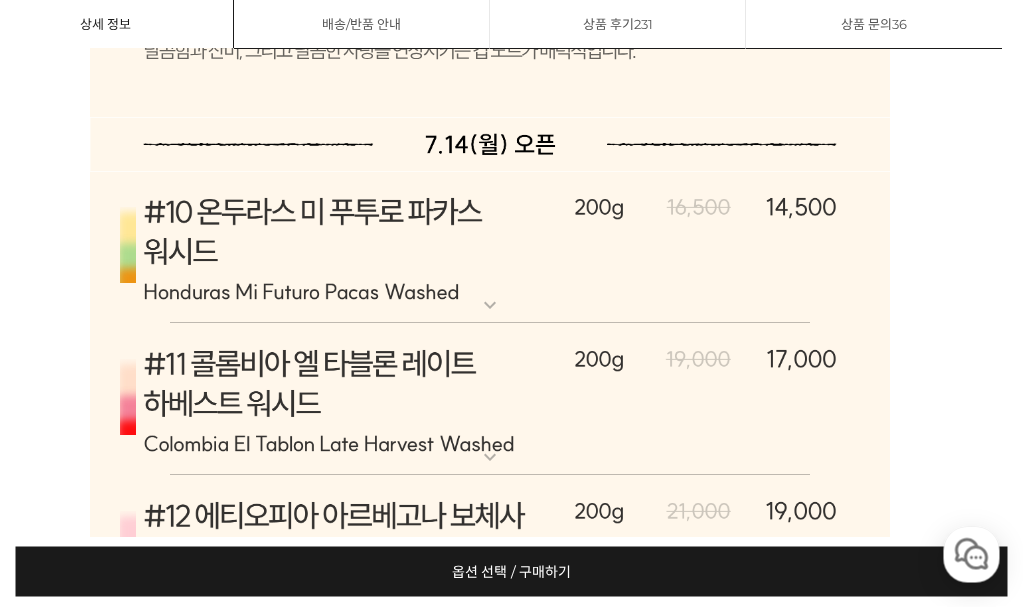 click at bounding box center (491, 248) 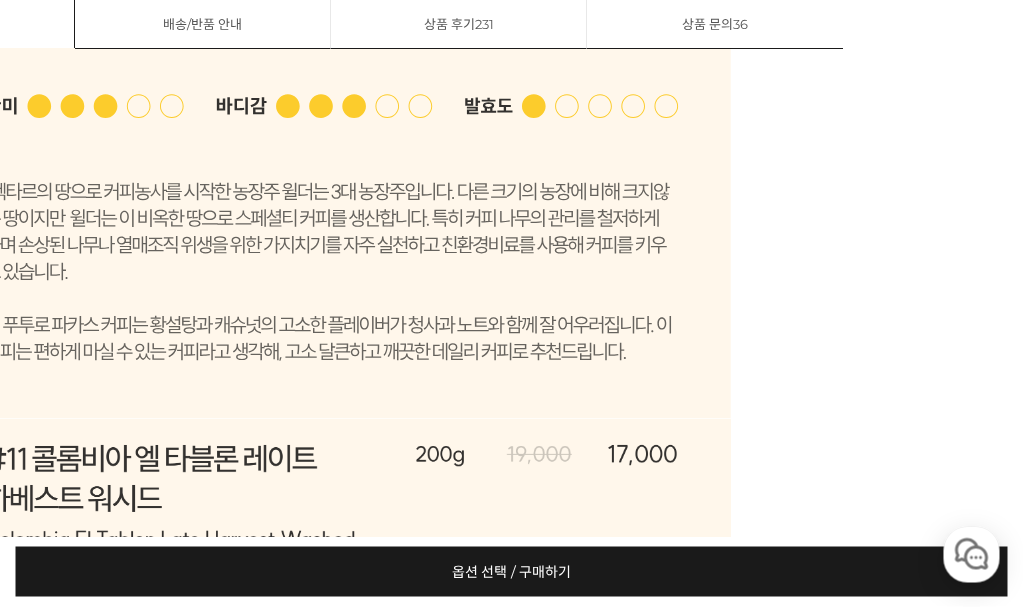 scroll, scrollTop: 21970, scrollLeft: 24, axis: both 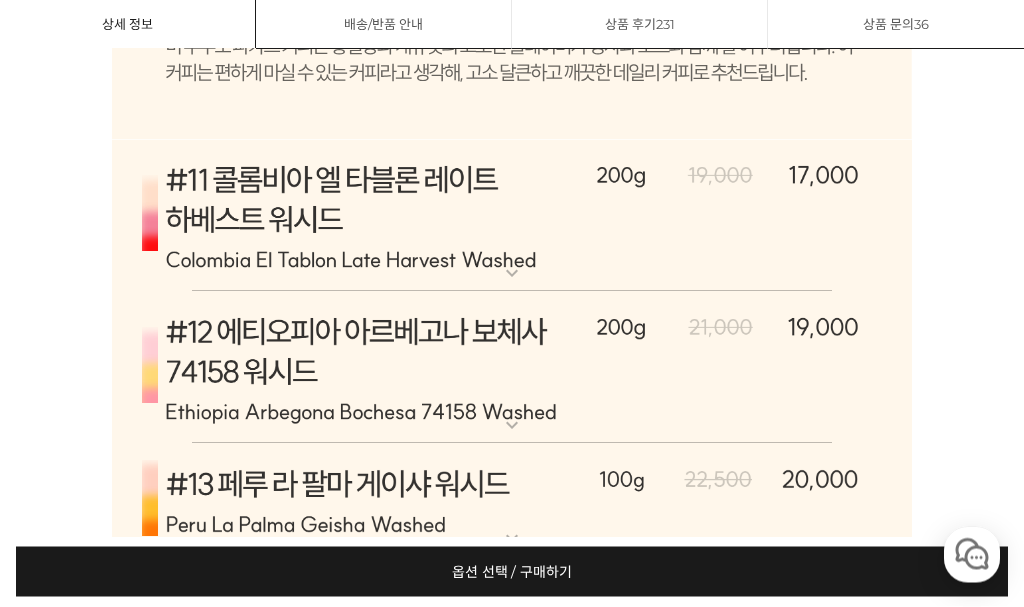 click at bounding box center [512, 216] 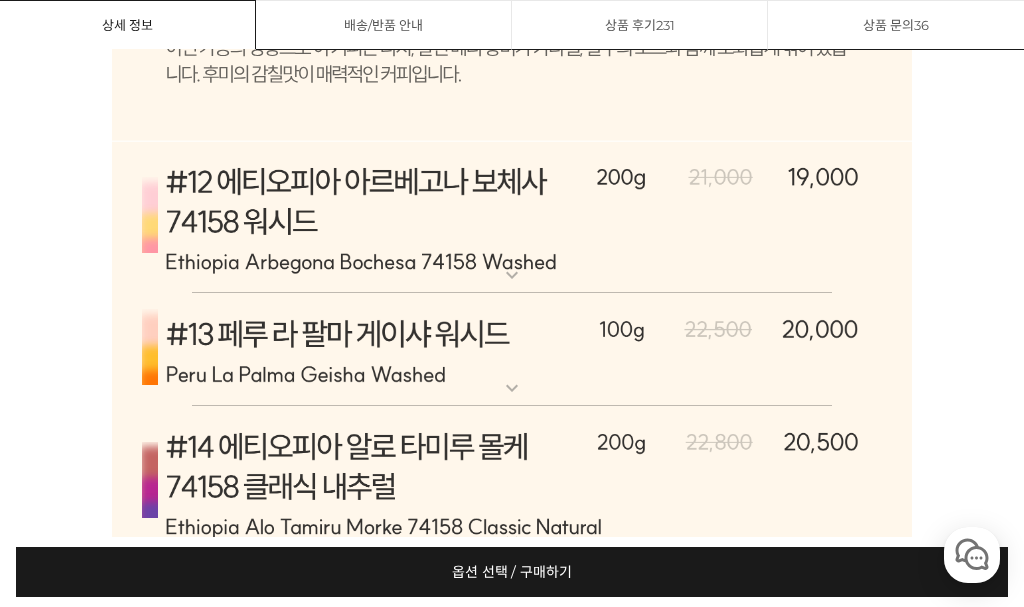 scroll, scrollTop: 23339, scrollLeft: 0, axis: vertical 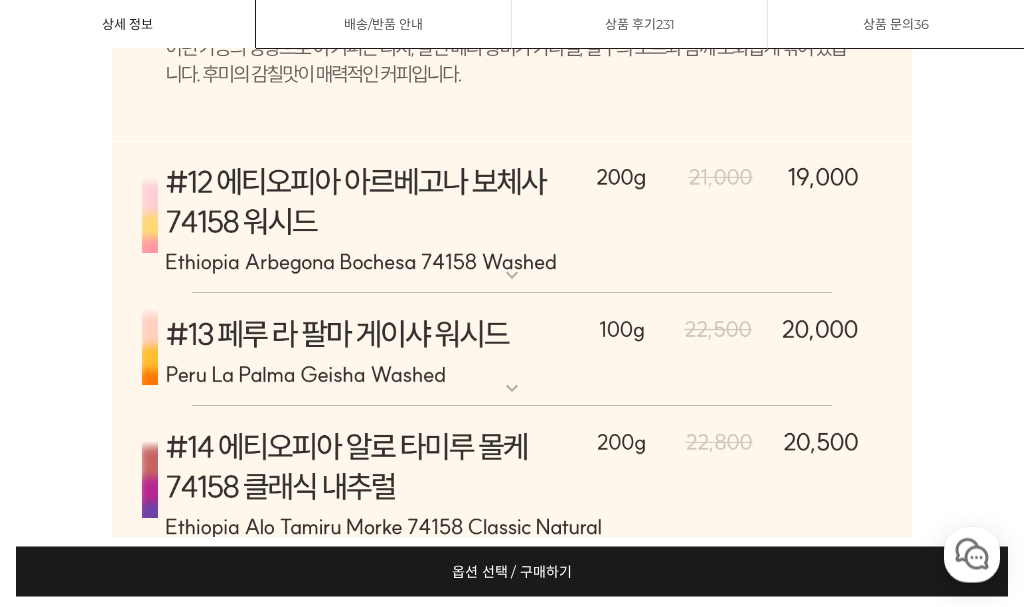 click at bounding box center (512, 218) 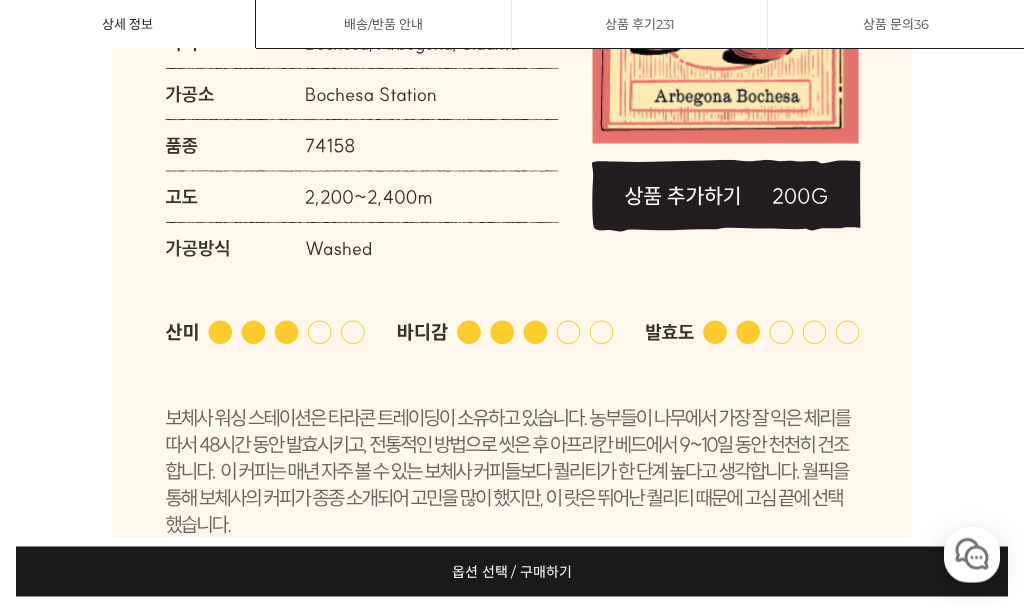 scroll, scrollTop: 23952, scrollLeft: 0, axis: vertical 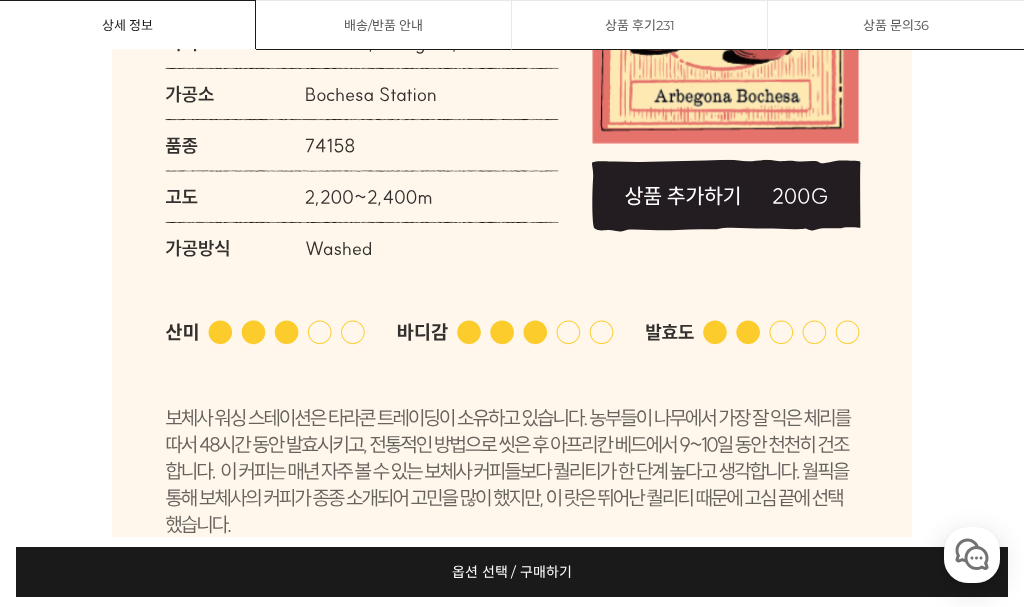 click 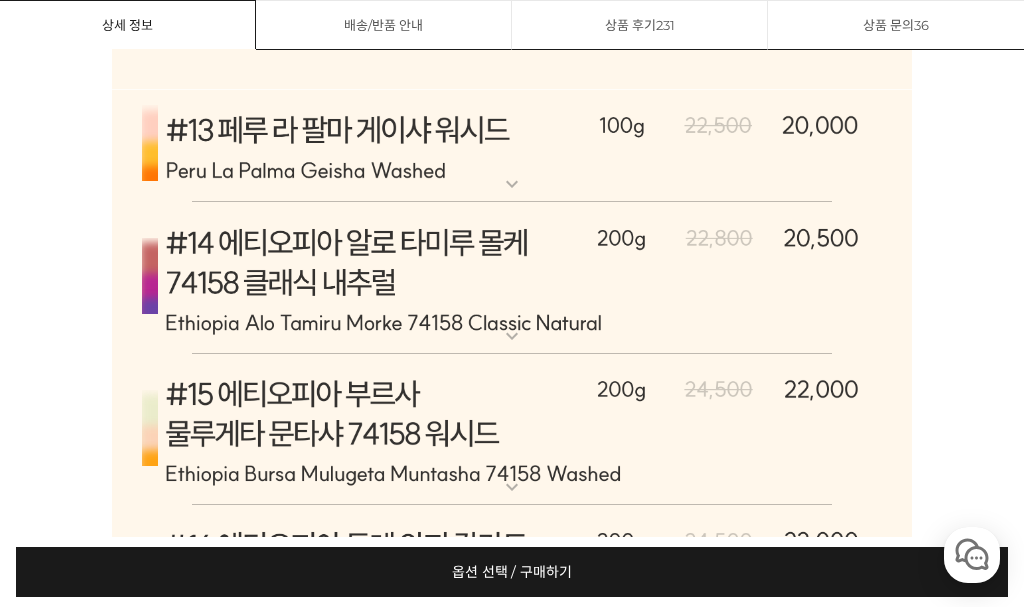 scroll, scrollTop: 24634, scrollLeft: 0, axis: vertical 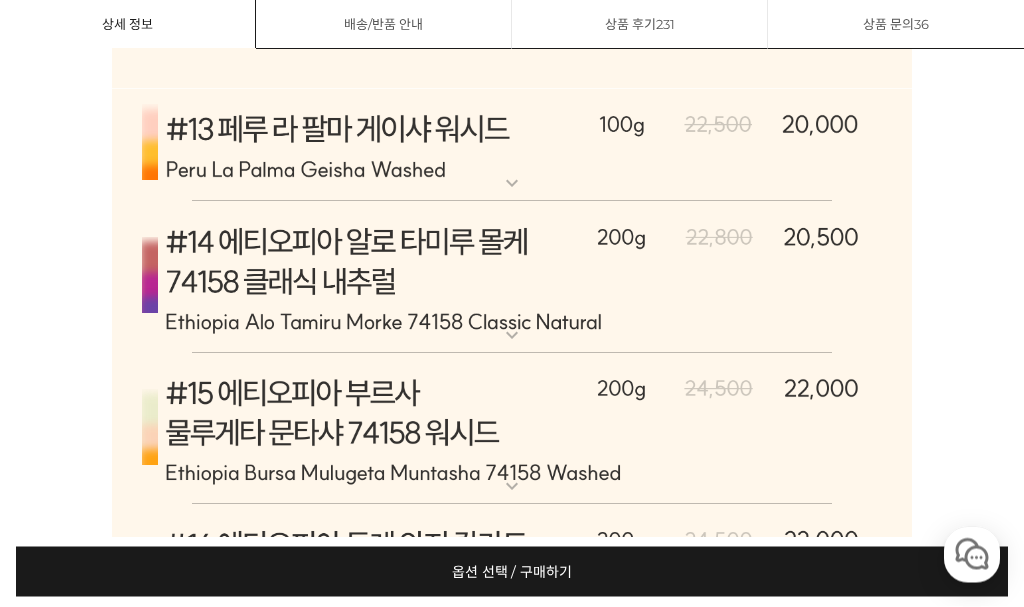 click at bounding box center [512, 278] 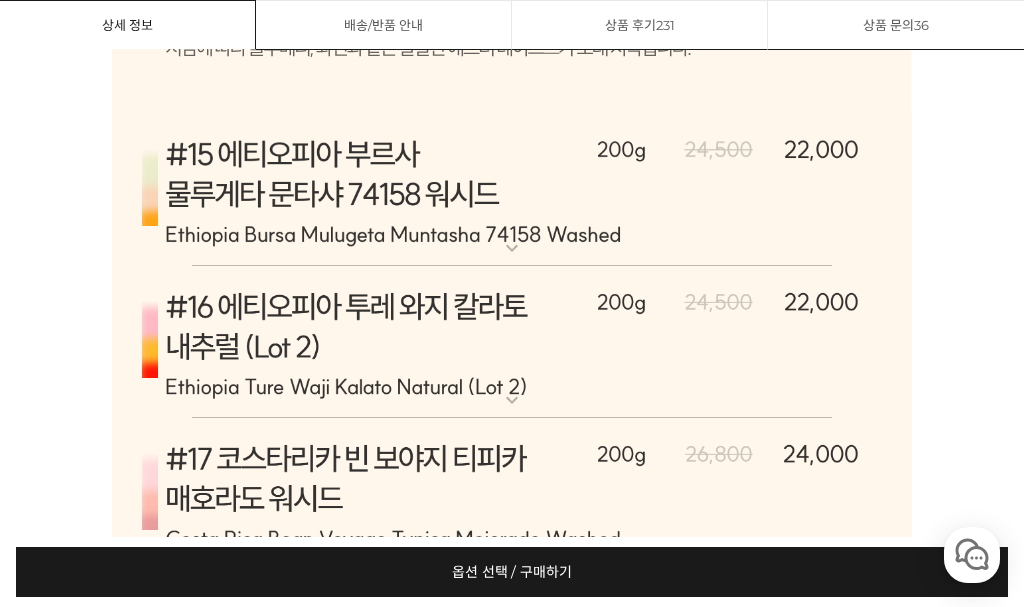 scroll, scrollTop: 25936, scrollLeft: 0, axis: vertical 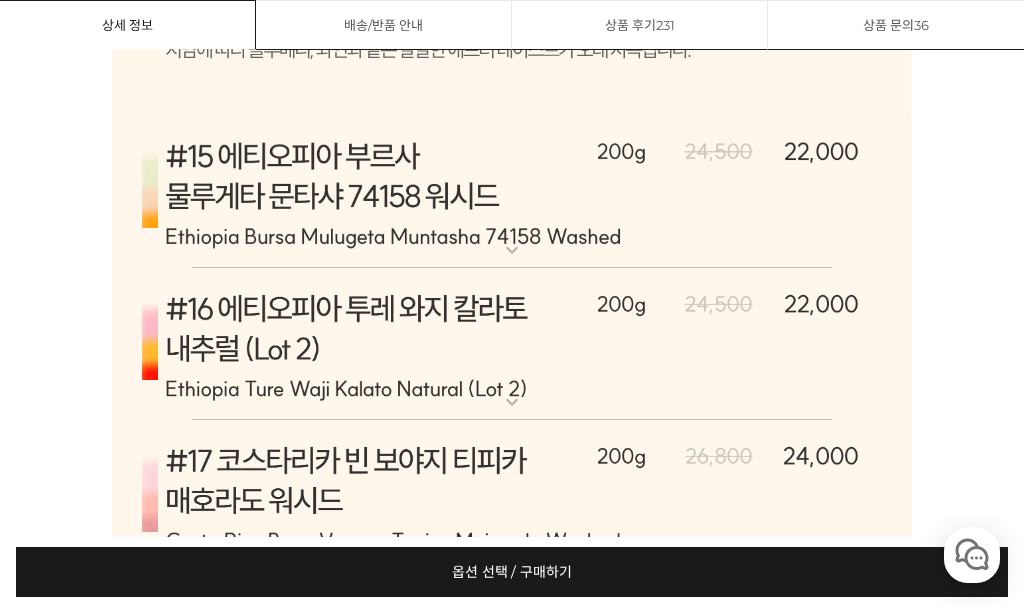 click at bounding box center [512, 192] 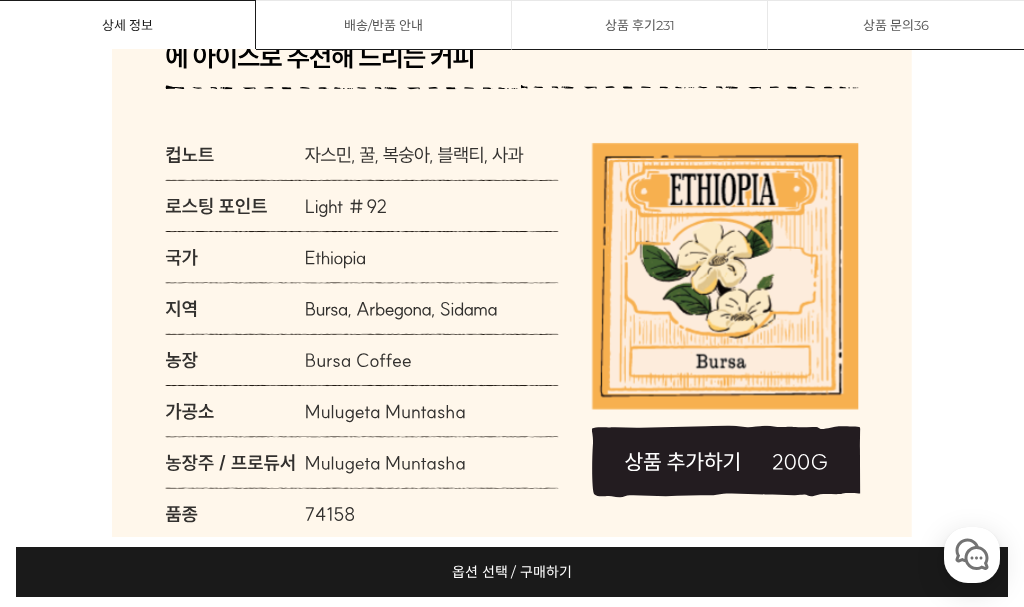 scroll, scrollTop: 26258, scrollLeft: 0, axis: vertical 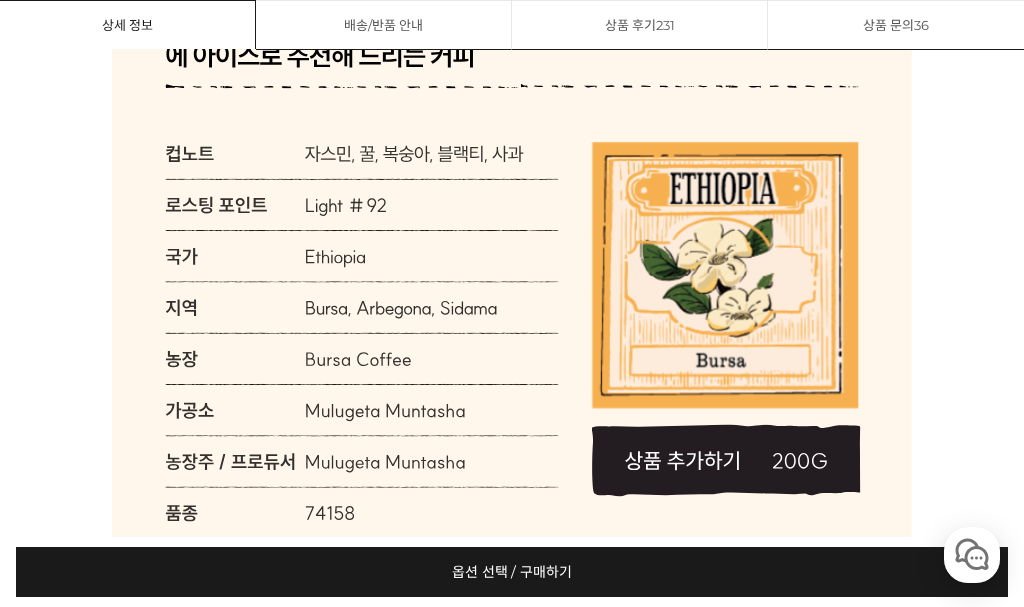 click 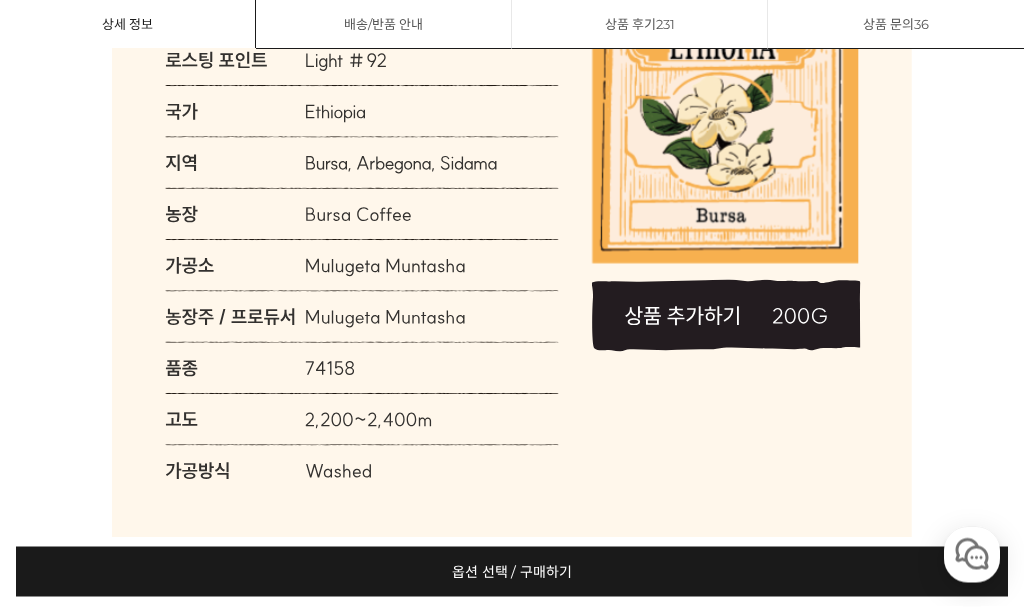 scroll, scrollTop: 26403, scrollLeft: 0, axis: vertical 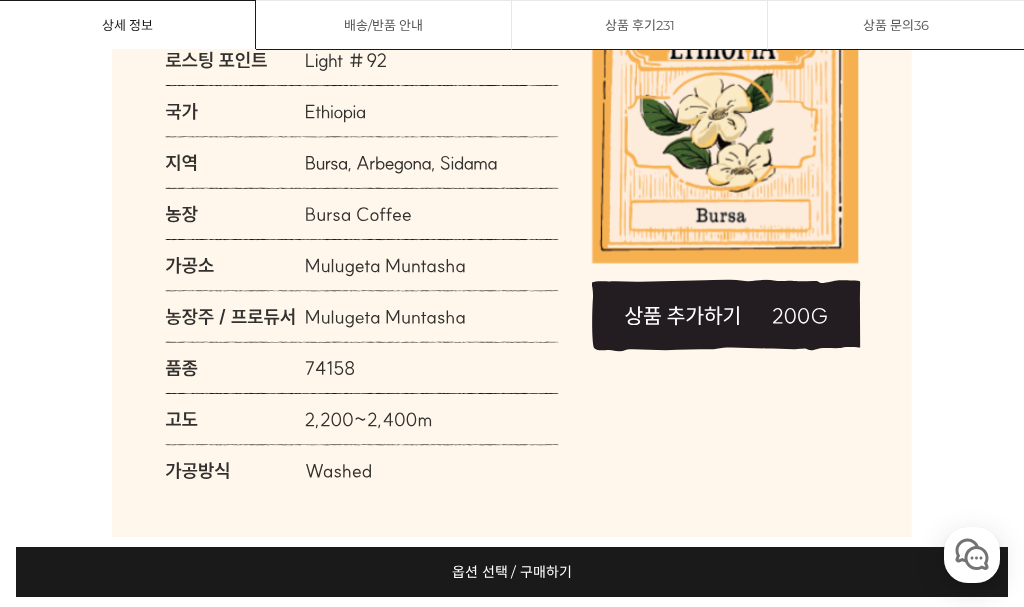click 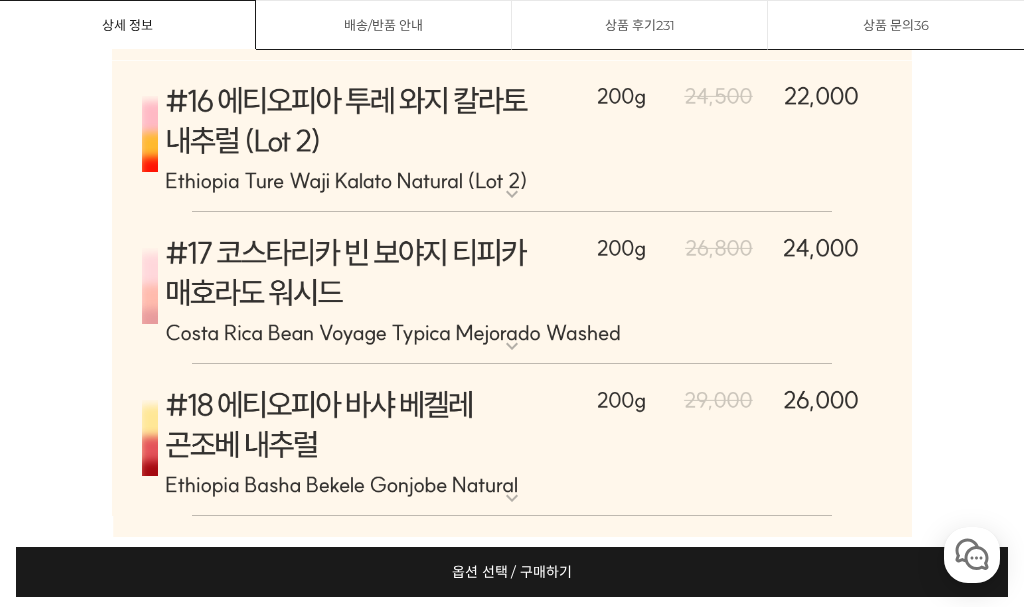 scroll, scrollTop: 27182, scrollLeft: 0, axis: vertical 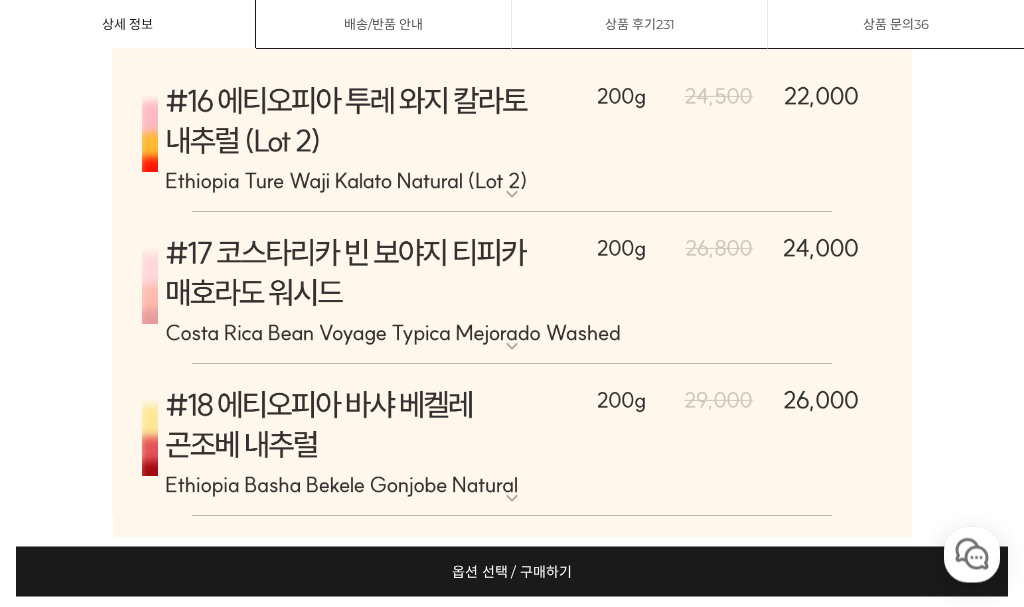 click at bounding box center [512, 137] 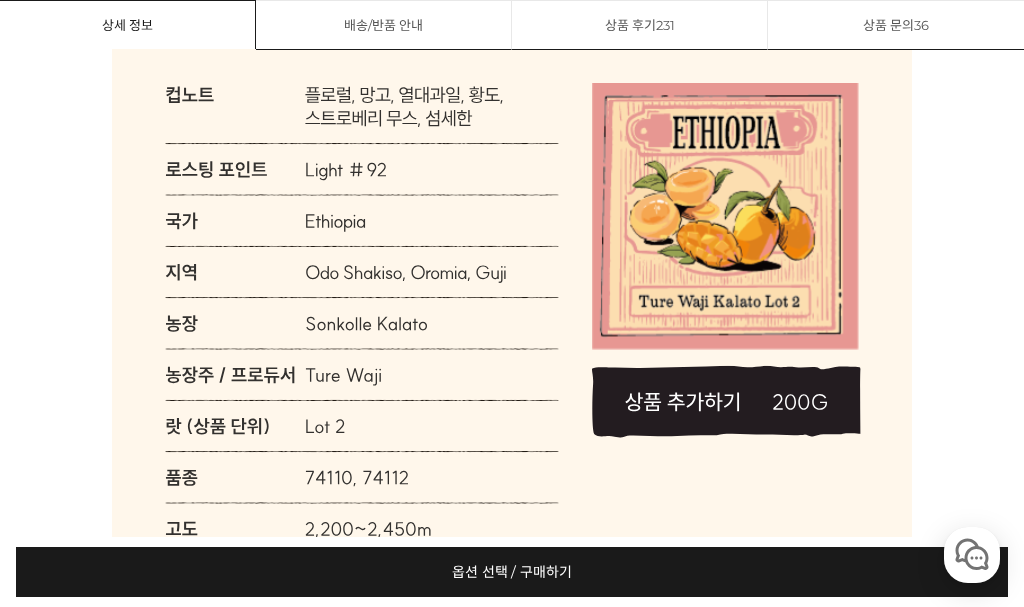 scroll, scrollTop: 27510, scrollLeft: 0, axis: vertical 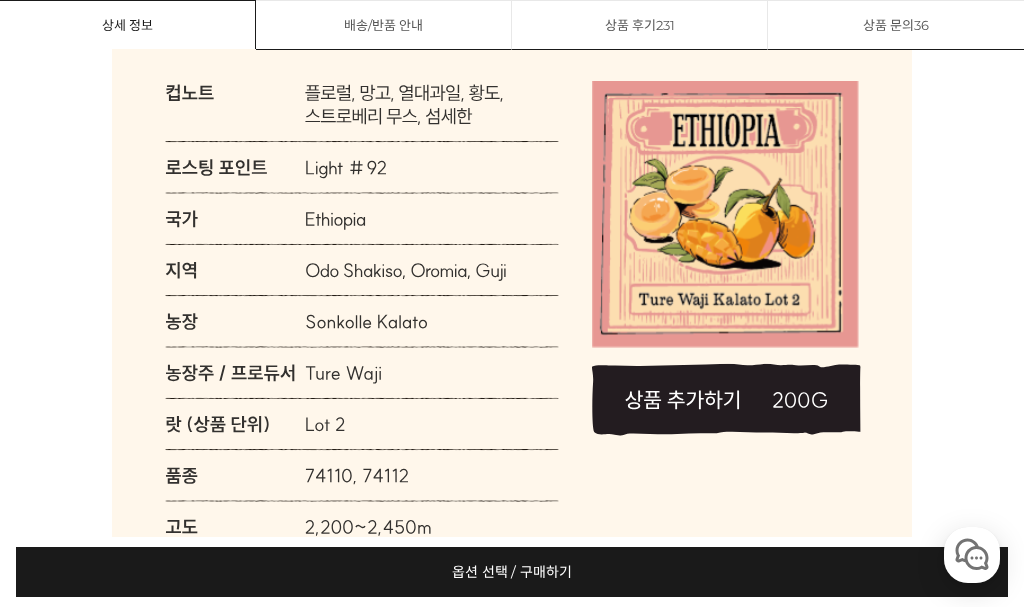 click 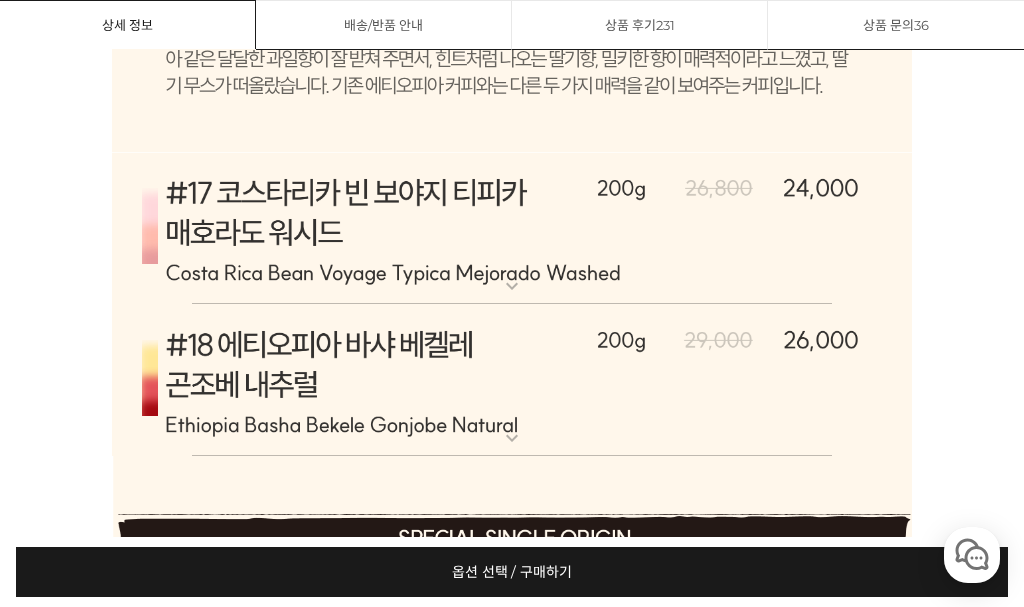 scroll, scrollTop: 28495, scrollLeft: 0, axis: vertical 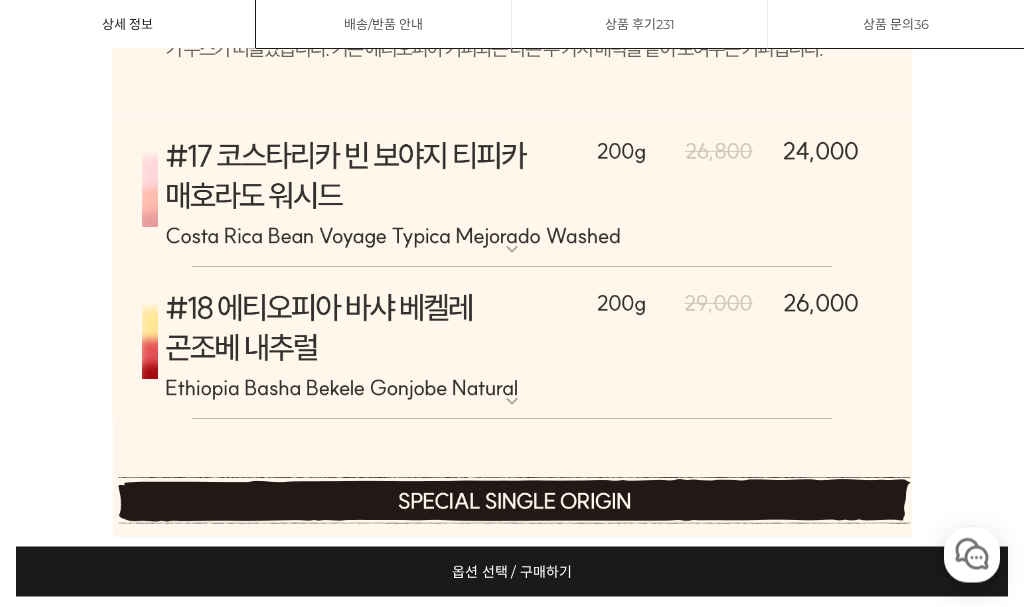 click at bounding box center (512, 192) 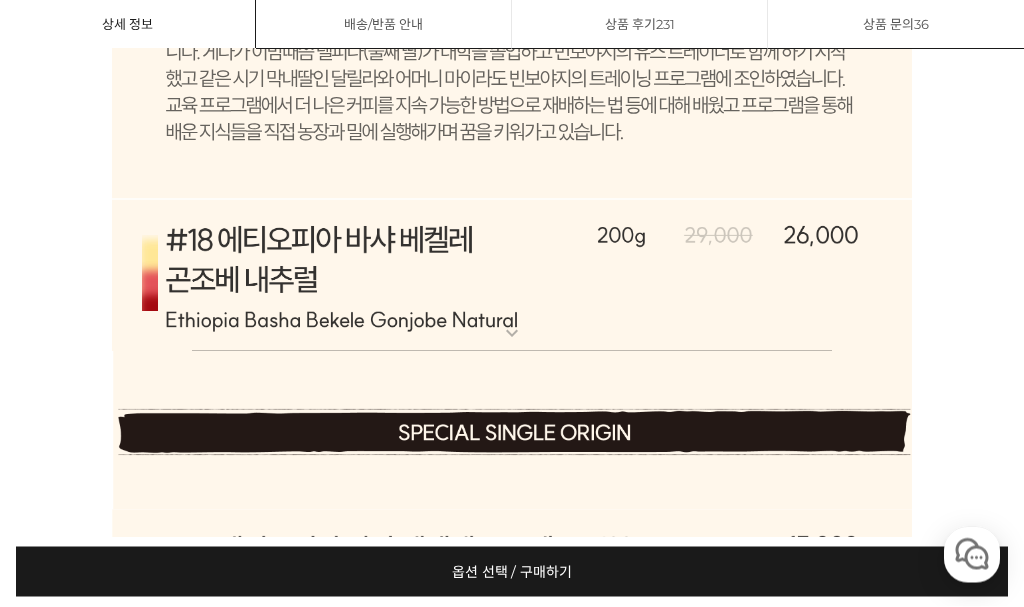 click at bounding box center (512, 276) 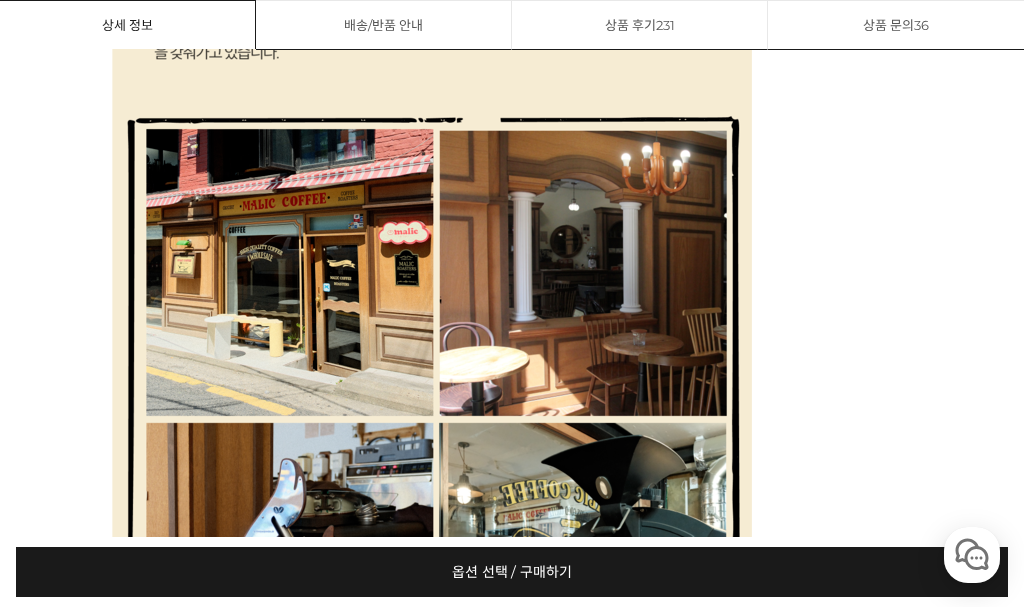 scroll, scrollTop: 4786, scrollLeft: 0, axis: vertical 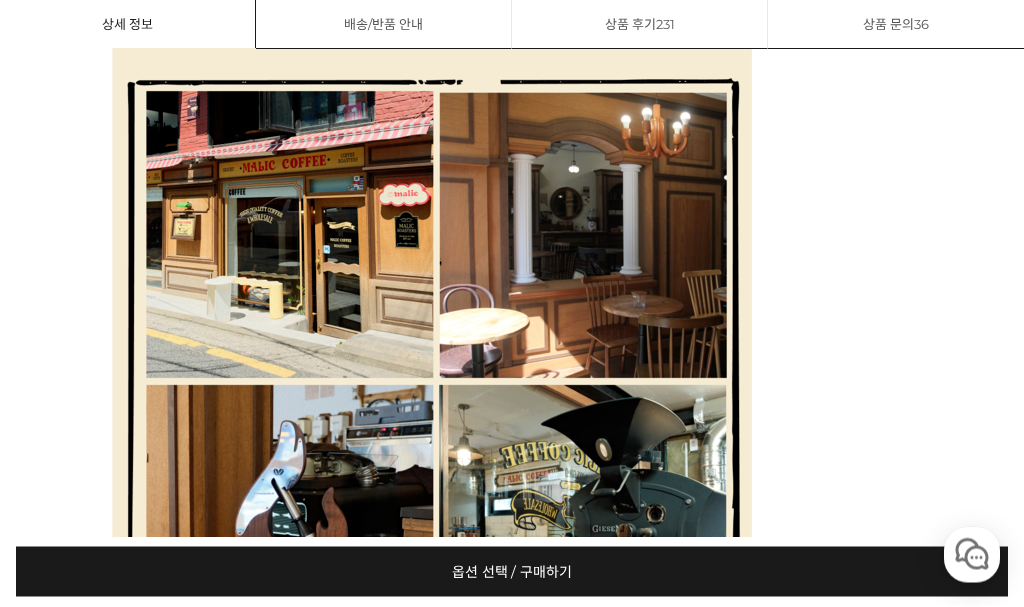 click on "옵션 선택 / 구매하기 예약주문 REGULAR DELIVERY" at bounding box center (512, 572) 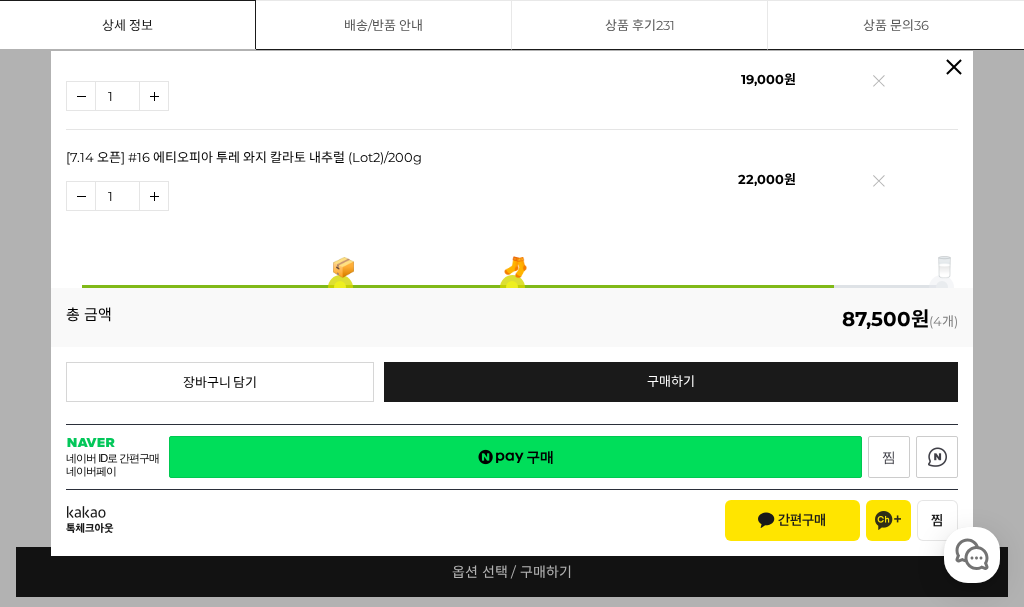 scroll, scrollTop: 371, scrollLeft: 0, axis: vertical 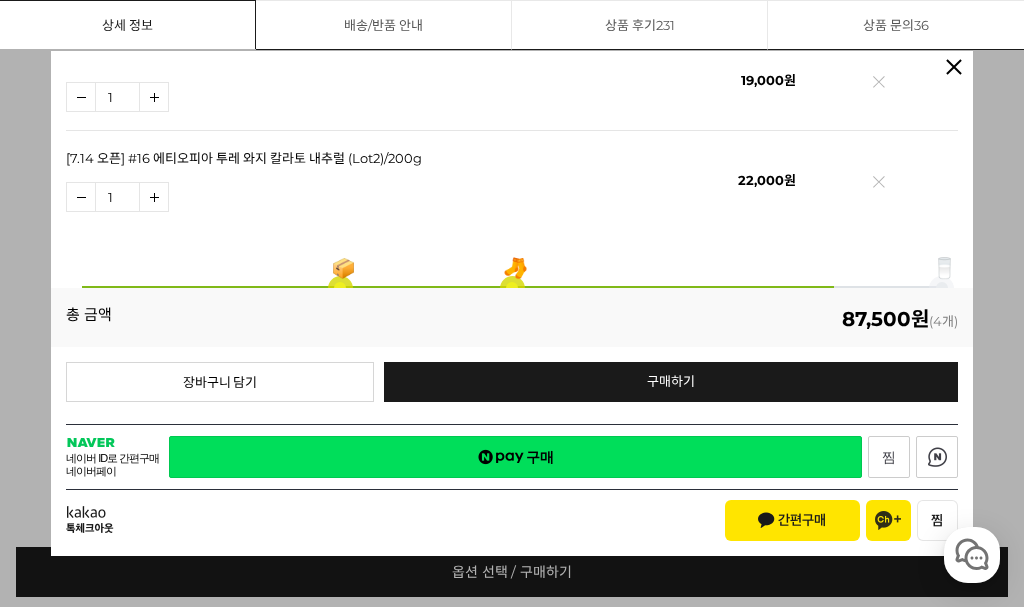 click on "상품 옵션
커피
- [필수] 옵션을 선택해 주세요 - ------------------- 언스페셜티 분쇄도 가이드 종이(주문 1개당 최대 1개 제공) 그레이프 쥬스 (언스페셜티 블렌드) 애플 쥬스 (언스페셜티 블렌드) 허니 자몽 쥬스 (언스페셜티 블렌드) [7.14 오픈] 베르가못 워터 (언스페셜티 블렌드) [기획상품] 2024 Best of Panama 3종 10g 레시피팩 프루티 블렌드 마일드 블렌드 모닝 블렌드 #1 탄자니아 아카시아 힐스 게이샤 AA 풀리 워시드 [품절] #2 콜롬비아 포파얀 슈가케인 디카페인 #3 에티오피아 알로 타미루 미리가 74158 워시드 #4 에티오피아 첼베사 워시드 디카페인 #5 케냐 뚱구리 AB 풀리 워시드 [품절] #6 에티오피아 버그 우 셀렉션 에얼룸 내추럴 (Lot2) [품절] 드립백 세트 (1box 6ea)
중량 200g" at bounding box center [512, 304] 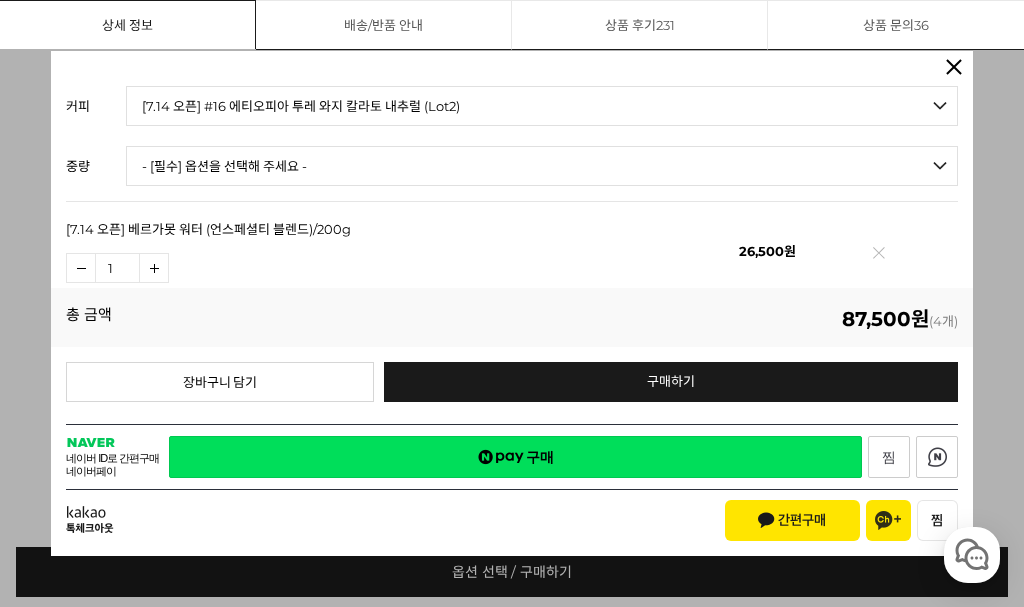 scroll, scrollTop: -3, scrollLeft: 0, axis: vertical 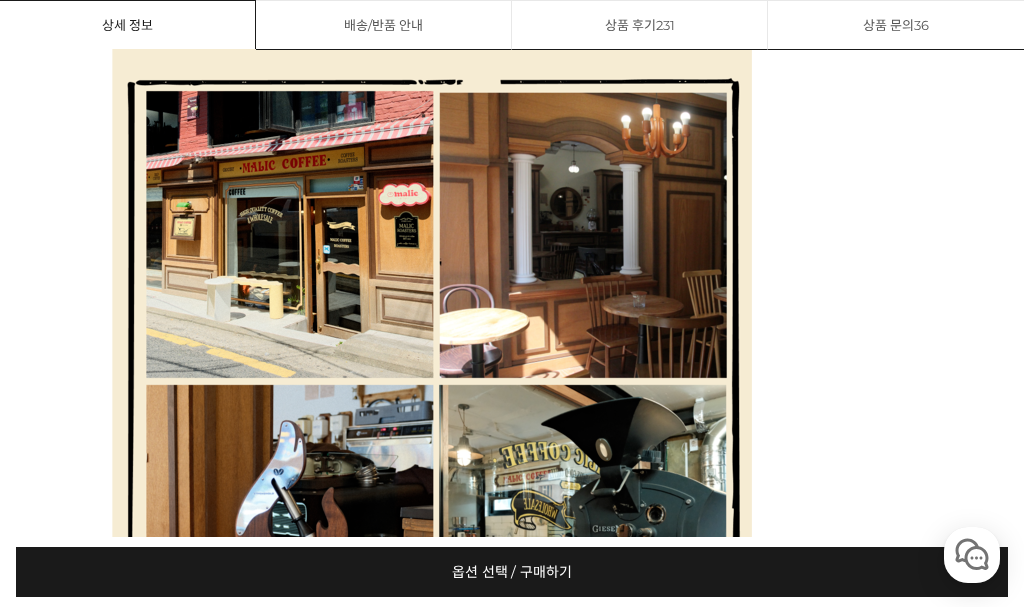 click on "게시글 신고하기
신고사유
관련없는 내용
욕설/비방
개인정보유출
광고/홍보글
기타
신고해주신 내용은 쇼핑몰 운영자의 검토 후 내부 운영 정책에 의해 처리가 진행됩니다.
신고
취소
닫기
상세 정보
상품 후기  231
상품 문의  36
배송/반품 안내
상세 정보
배송/반품 안내
상품 후기  231
상품 문의  36
﻿  expand_more  그레이프 쥬스 (언스페셜티 블렌드)  expand_more  애플 쥬스 (언스페셜티 블렌드)  expand_more   expand_more" at bounding box center (512, 24441) 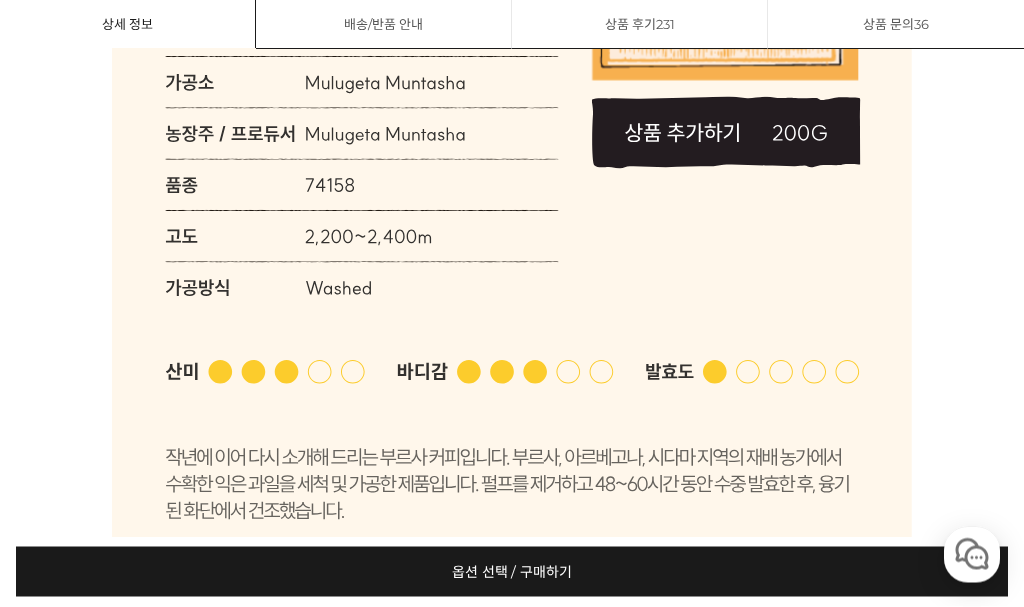 scroll, scrollTop: 26668, scrollLeft: 0, axis: vertical 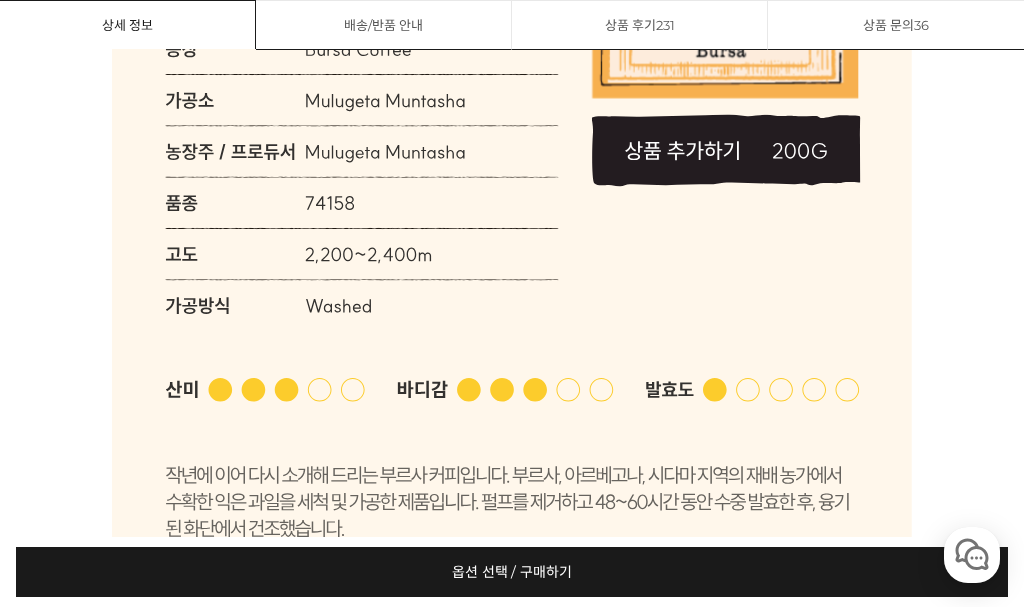 click 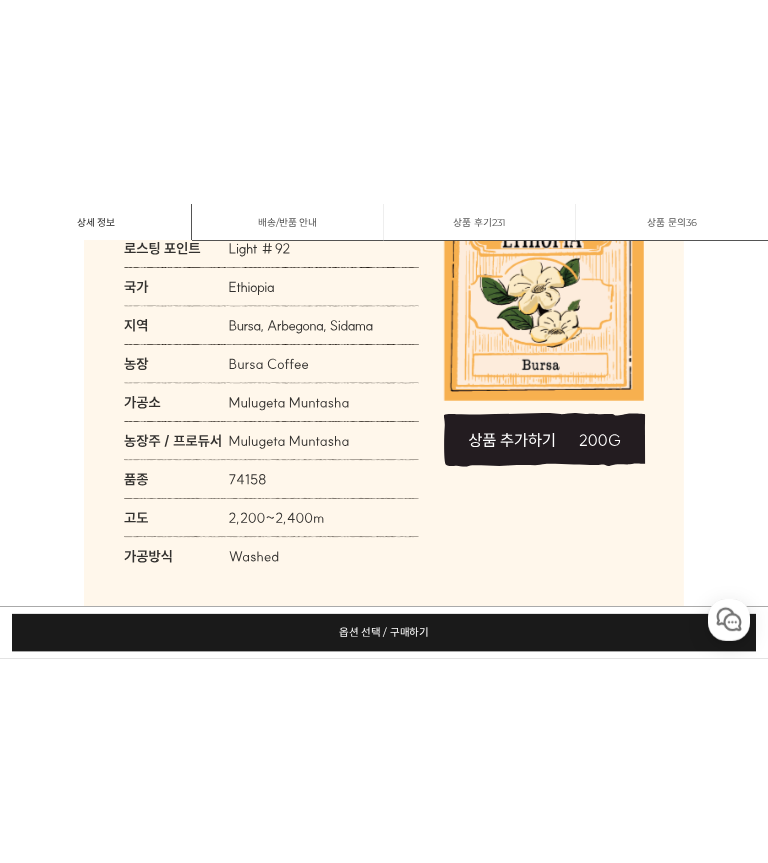 scroll, scrollTop: 26483, scrollLeft: 0, axis: vertical 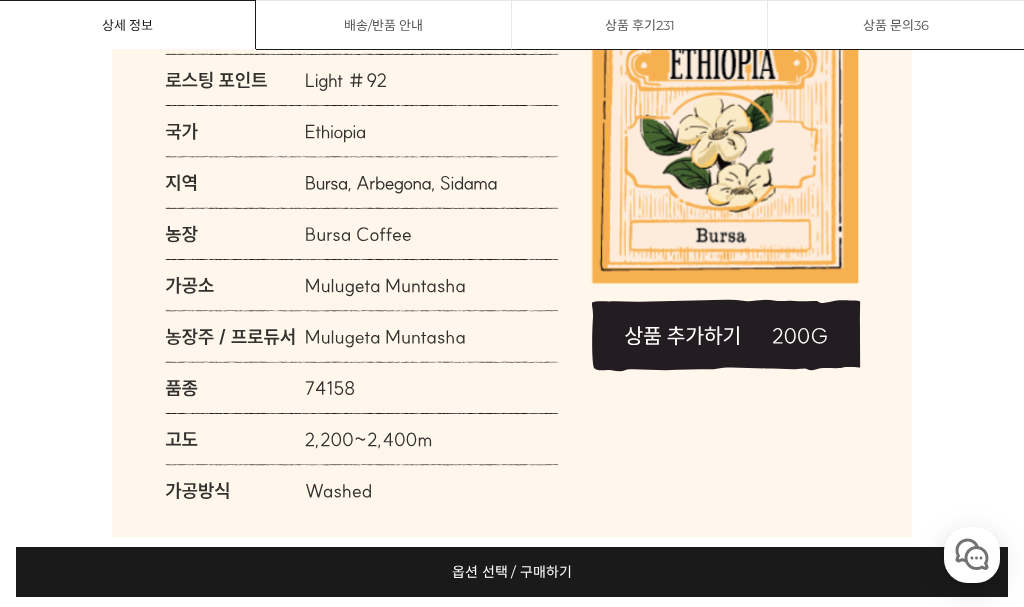 click 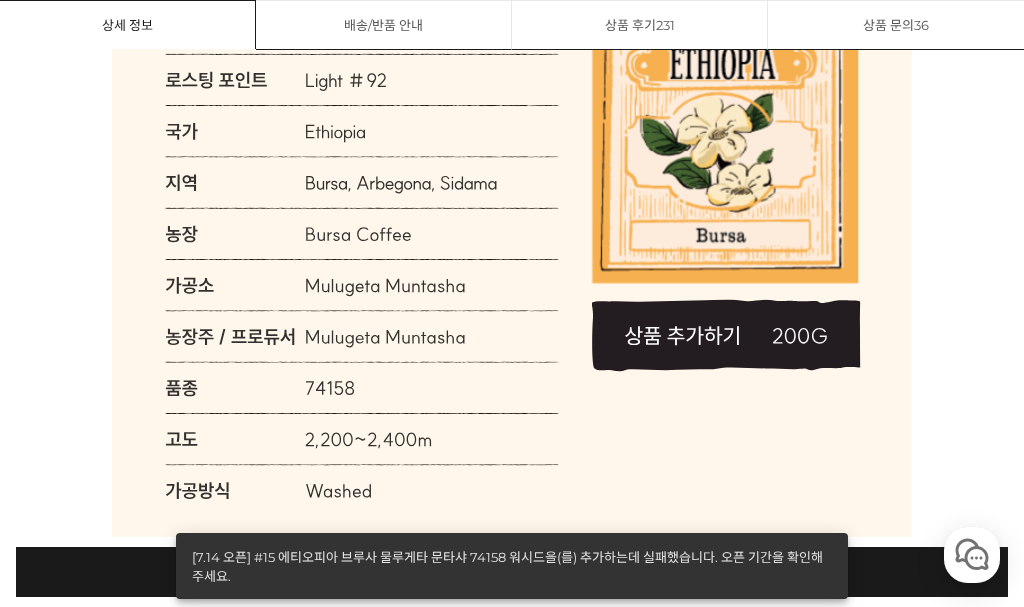 click on "게시글 신고하기
신고사유
관련없는 내용
욕설/비방
개인정보유출
광고/홍보글
기타
신고해주신 내용은 쇼핑몰 운영자의 검토 후 내부 운영 정책에 의해 처리가 진행됩니다.
신고
취소
닫기
상세 정보
상품 후기  231
상품 문의  36
배송/반품 안내
상세 정보
배송/반품 안내
상품 후기  231
상품 문의  36
﻿  expand_more  그레이프 쥬스 (언스페셜티 블렌드)  expand_more  애플 쥬스 (언스페셜티 블렌드)  expand_more   expand_more" at bounding box center [512, 2745] 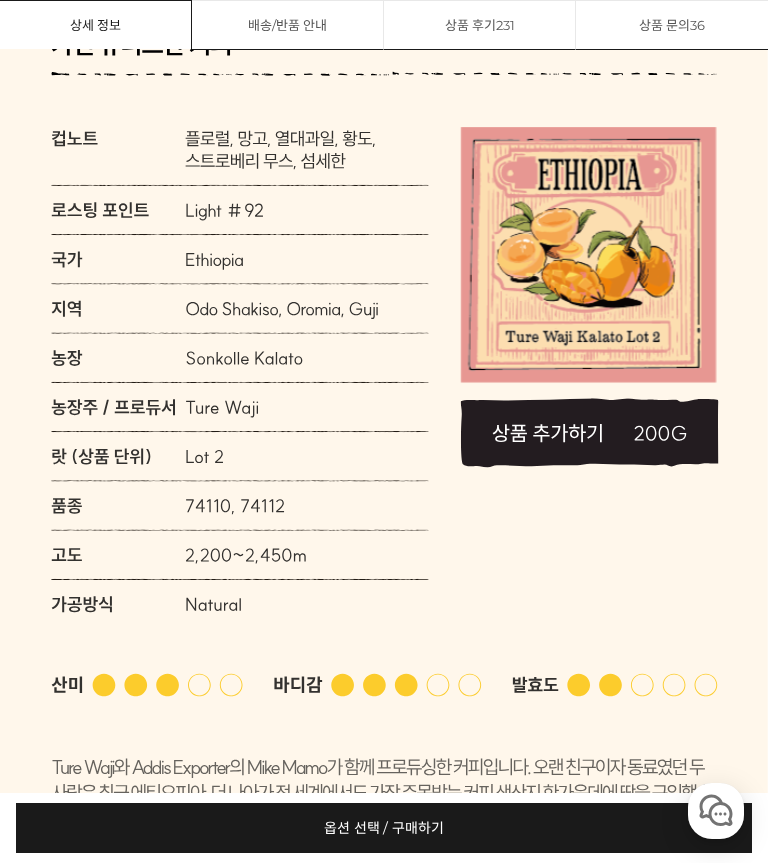 click on "옵션 선택 / 구매하기 예약주문 REGULAR DELIVERY" at bounding box center [384, 828] 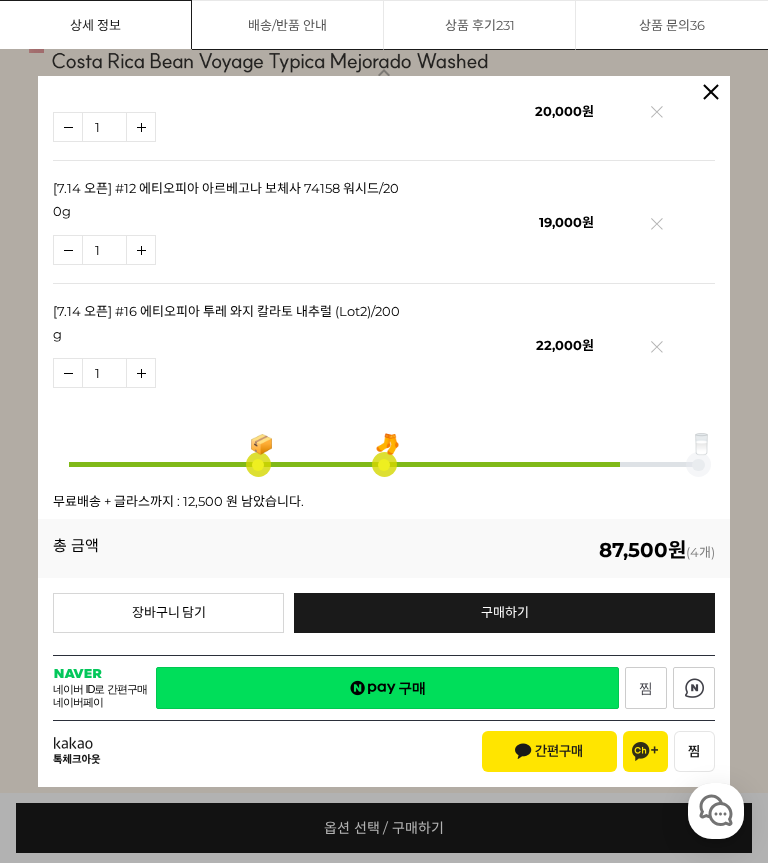 scroll, scrollTop: 264, scrollLeft: 0, axis: vertical 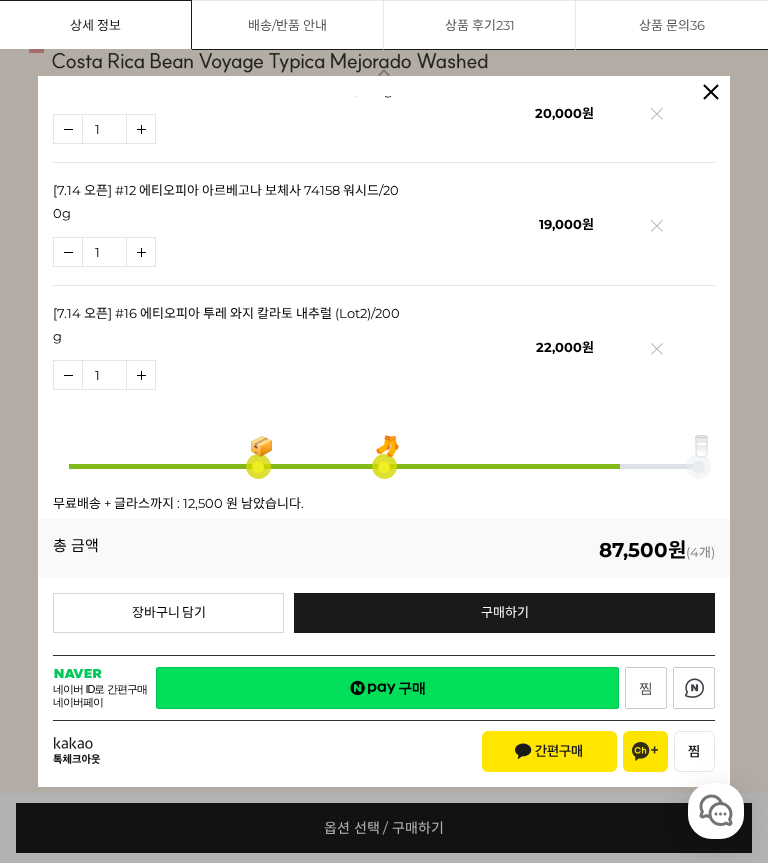 click at bounding box center (384, 431) 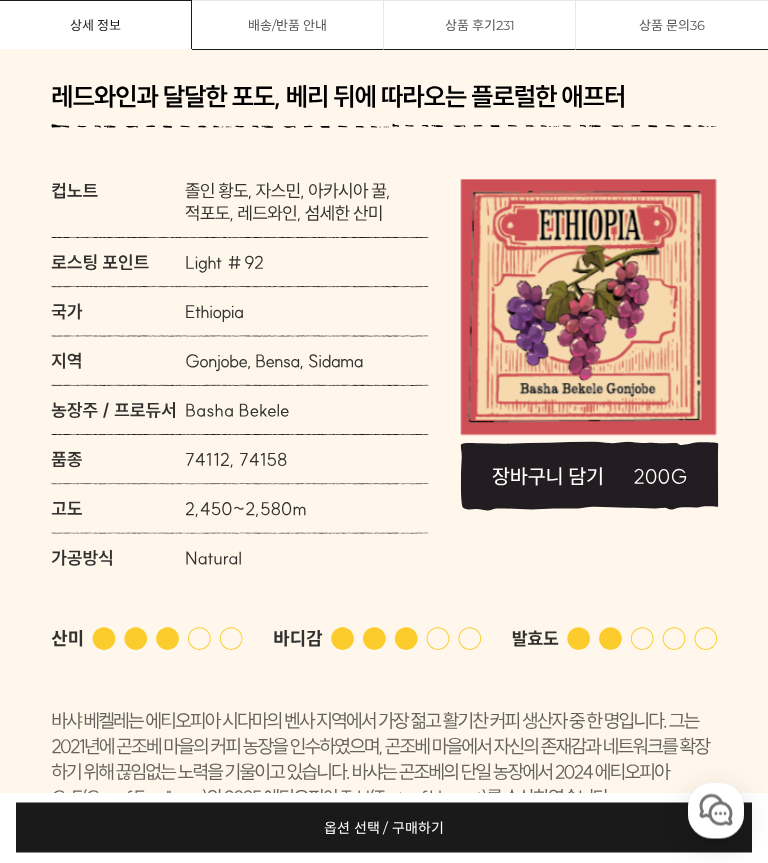 scroll, scrollTop: 28731, scrollLeft: 0, axis: vertical 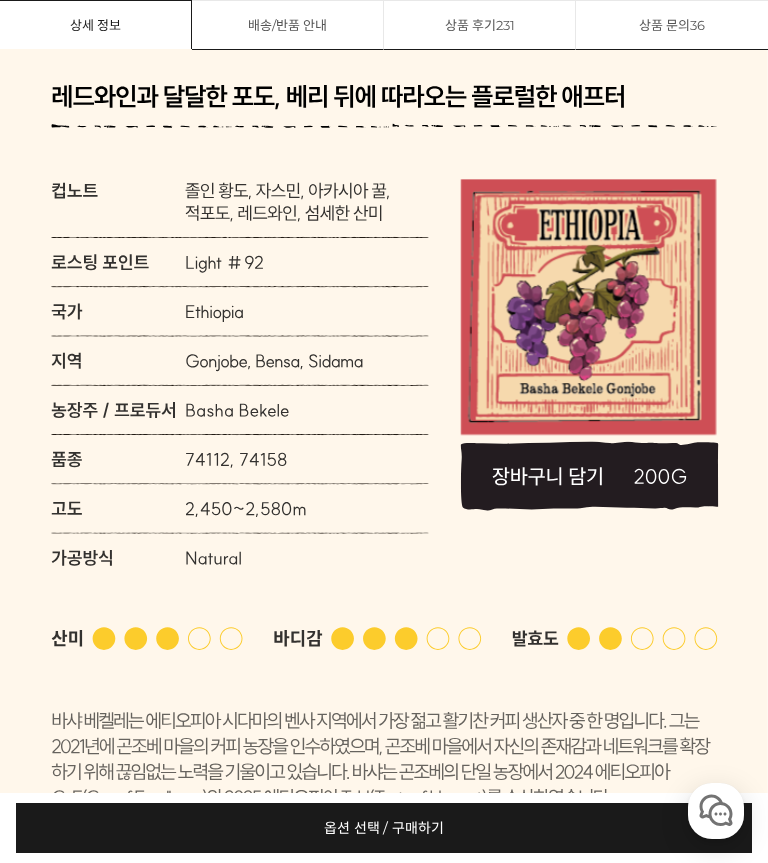 click 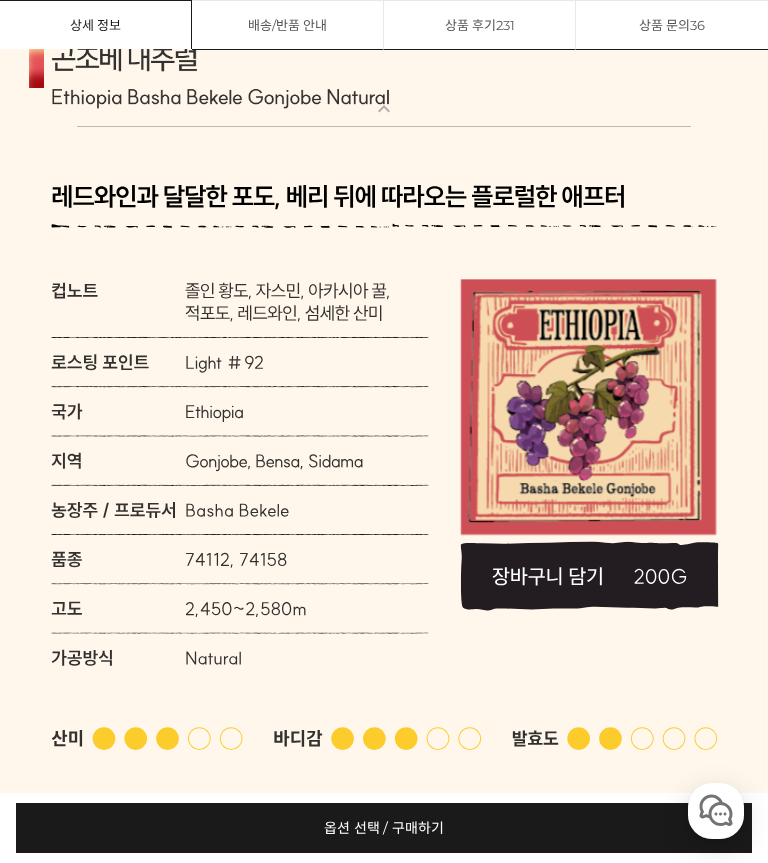click on "옵션 선택 / 구매하기" at bounding box center [384, 828] 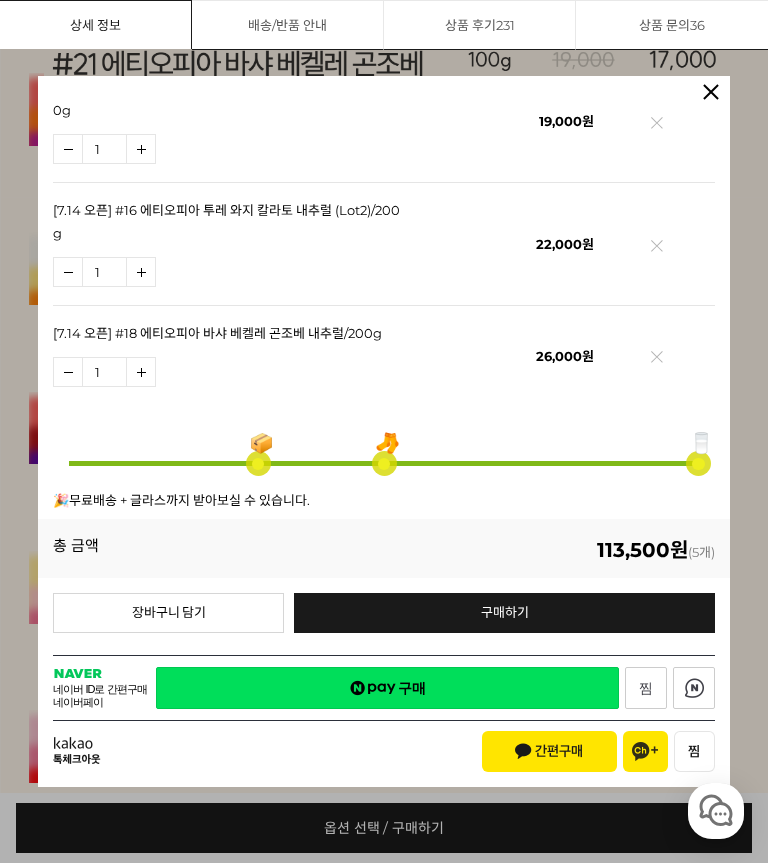 scroll, scrollTop: 366, scrollLeft: 0, axis: vertical 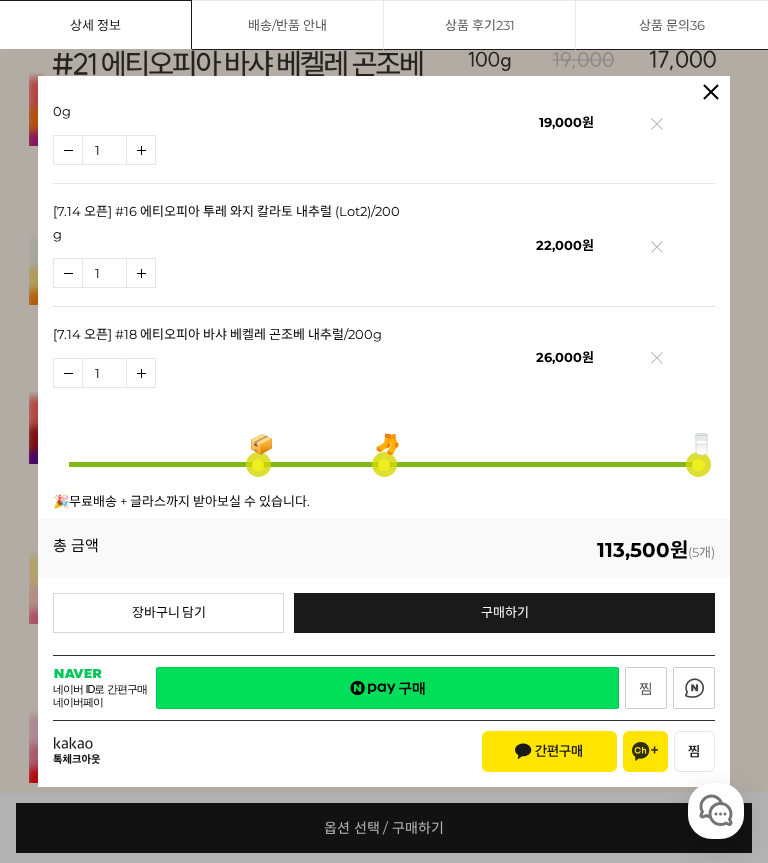 click at bounding box center [711, 101] 